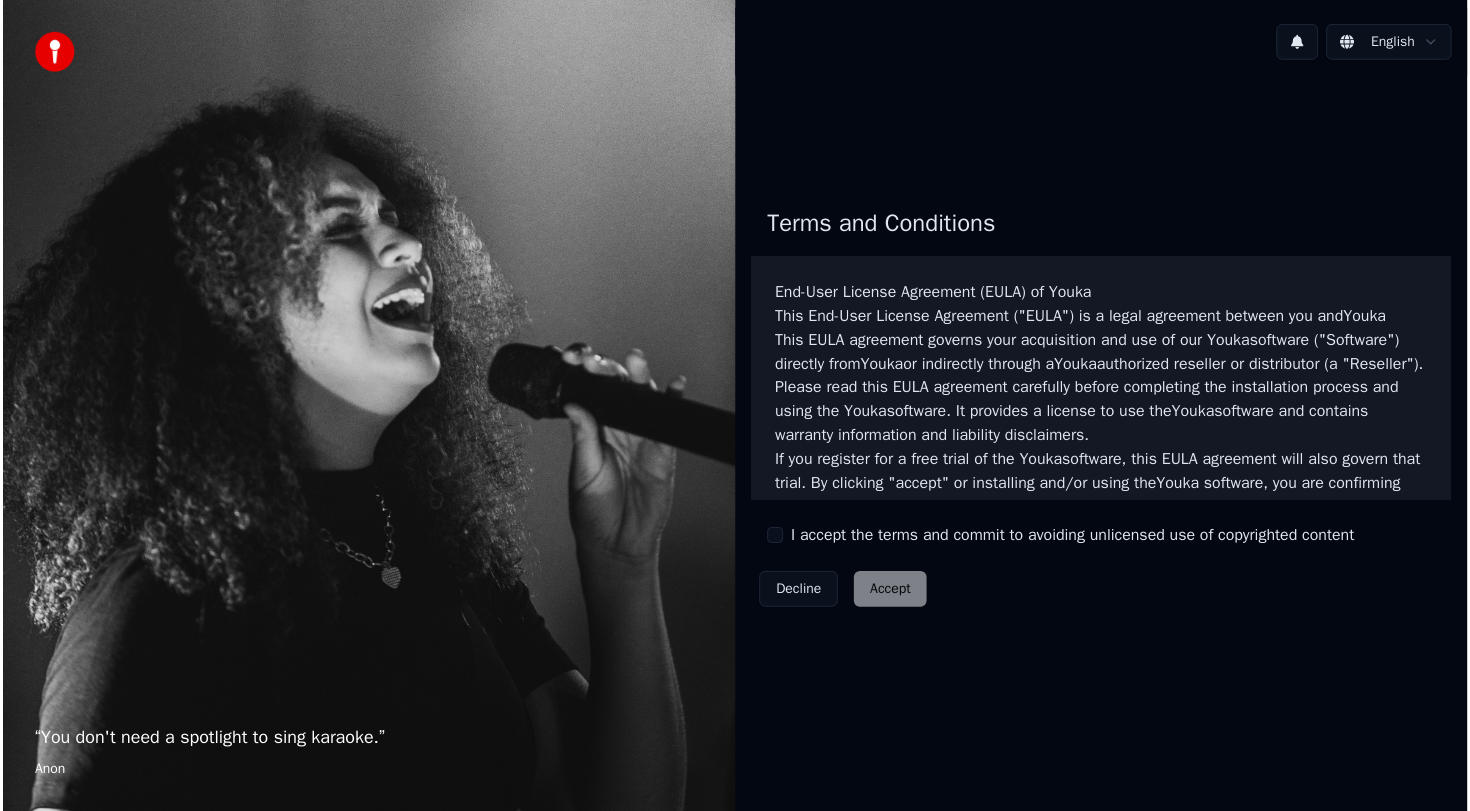 scroll, scrollTop: 0, scrollLeft: 0, axis: both 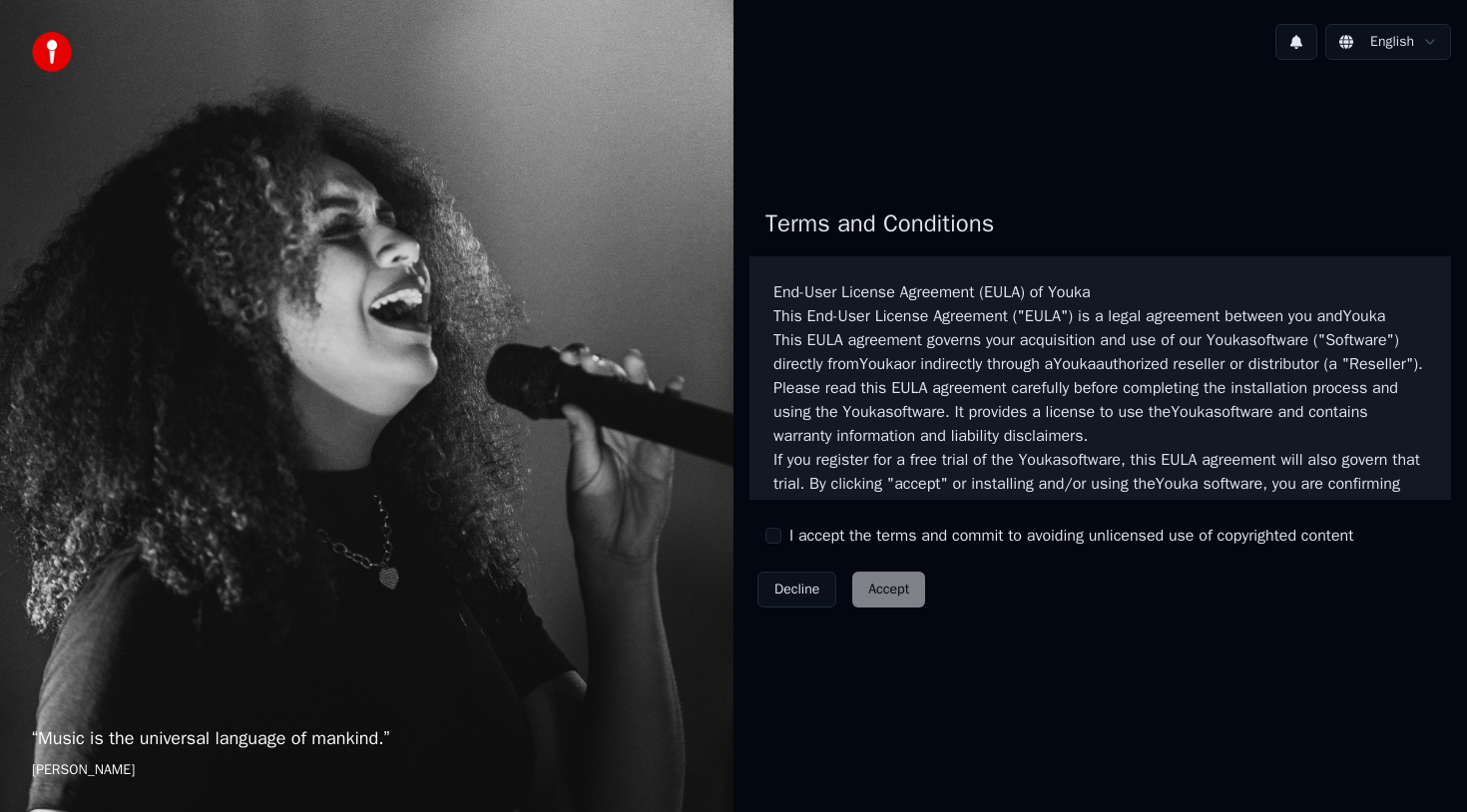 click on "I accept the terms and commit to avoiding unlicensed use of copyrighted content" at bounding box center (1059, 536) 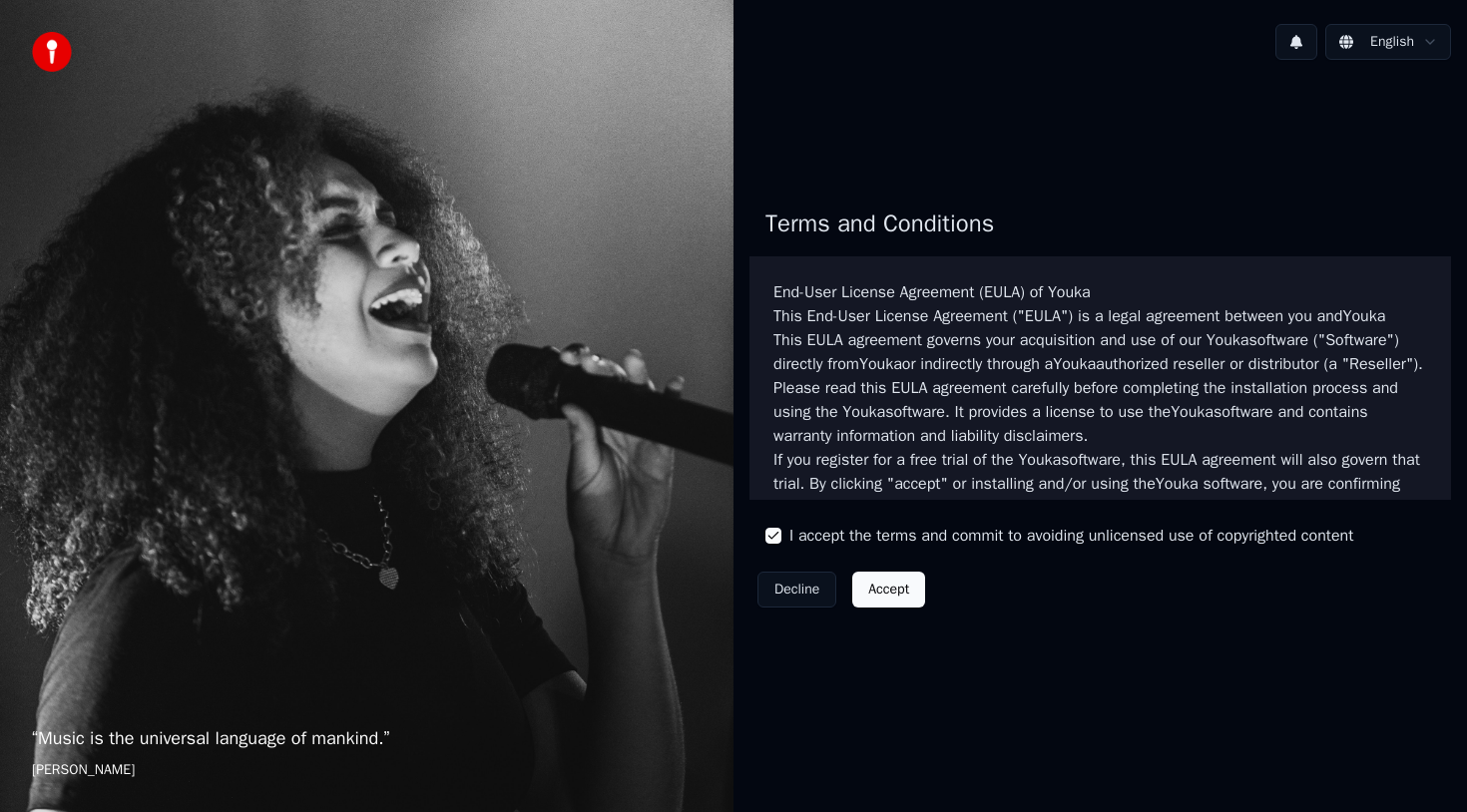 click on "Accept" at bounding box center (888, 590) 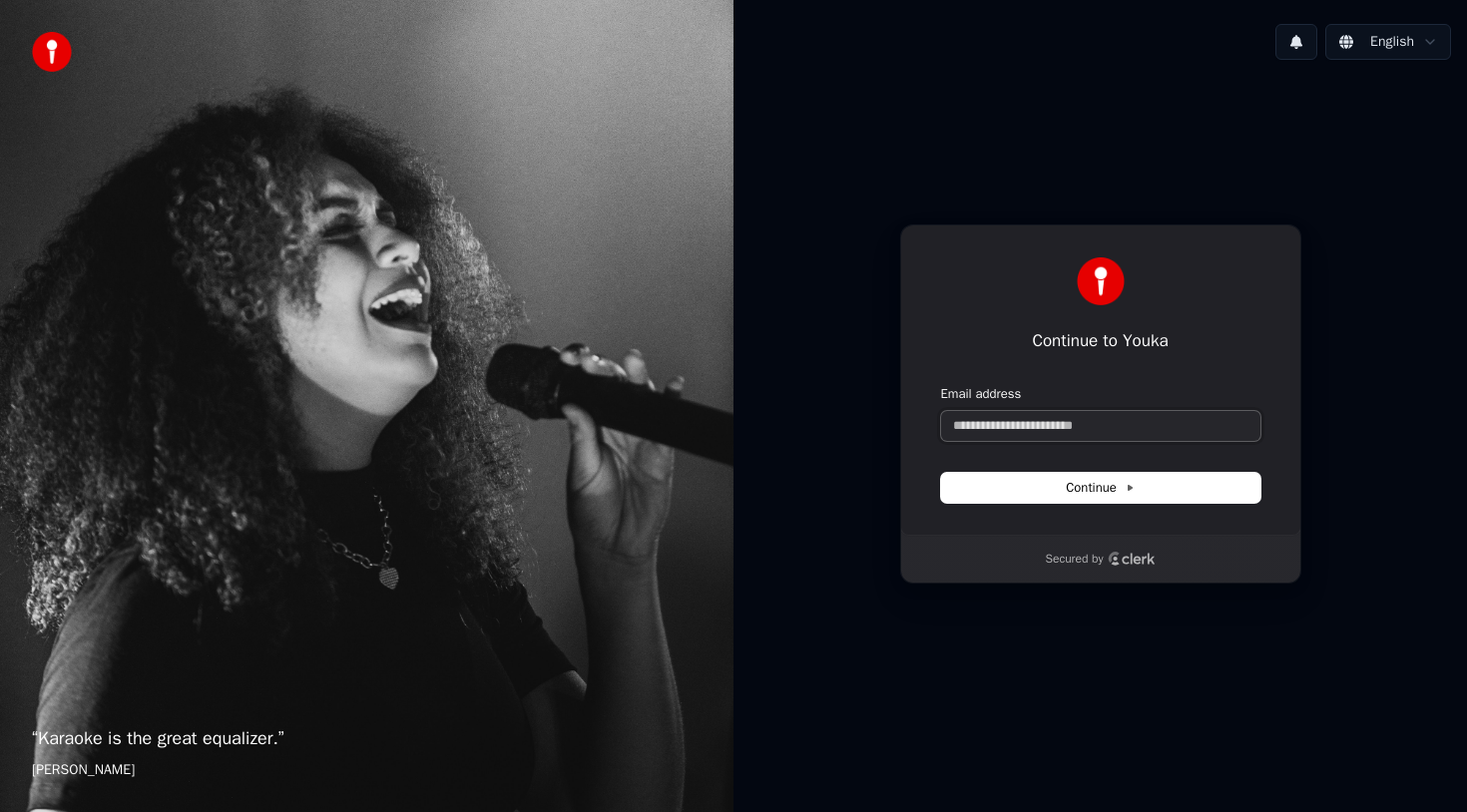 click on "Email address" at bounding box center [1101, 426] 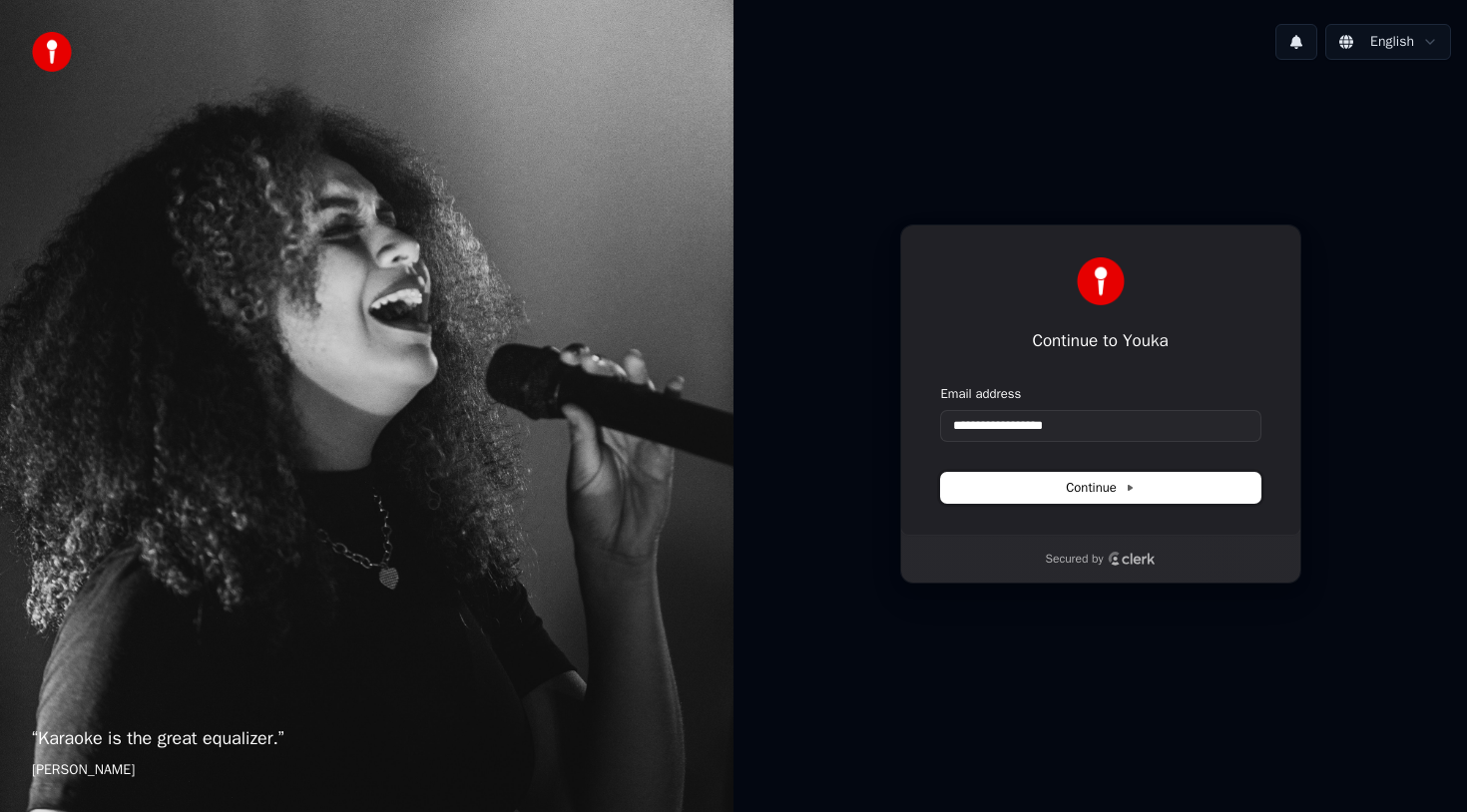click on "Continue" at bounding box center (1101, 488) 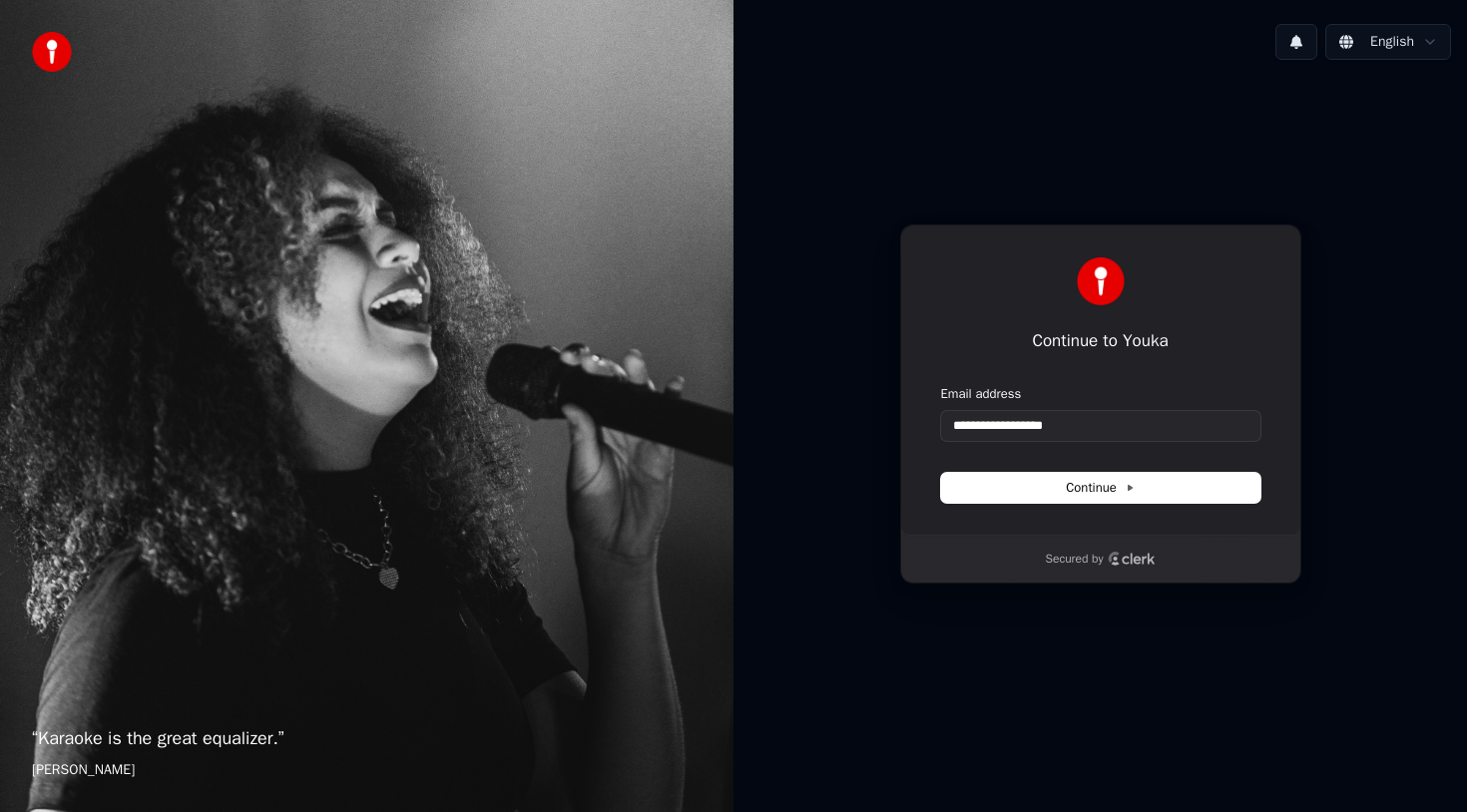 type on "**********" 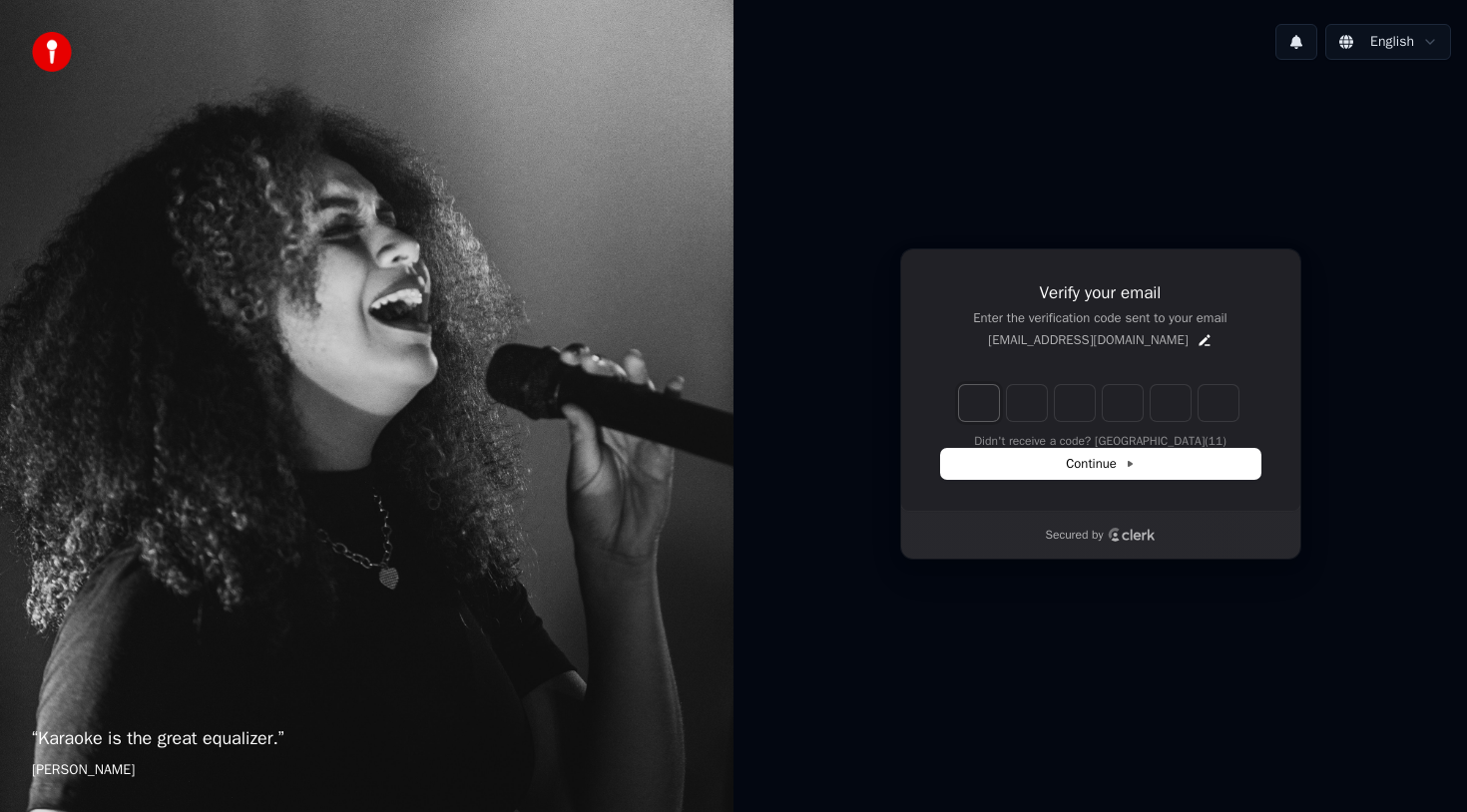 type on "*" 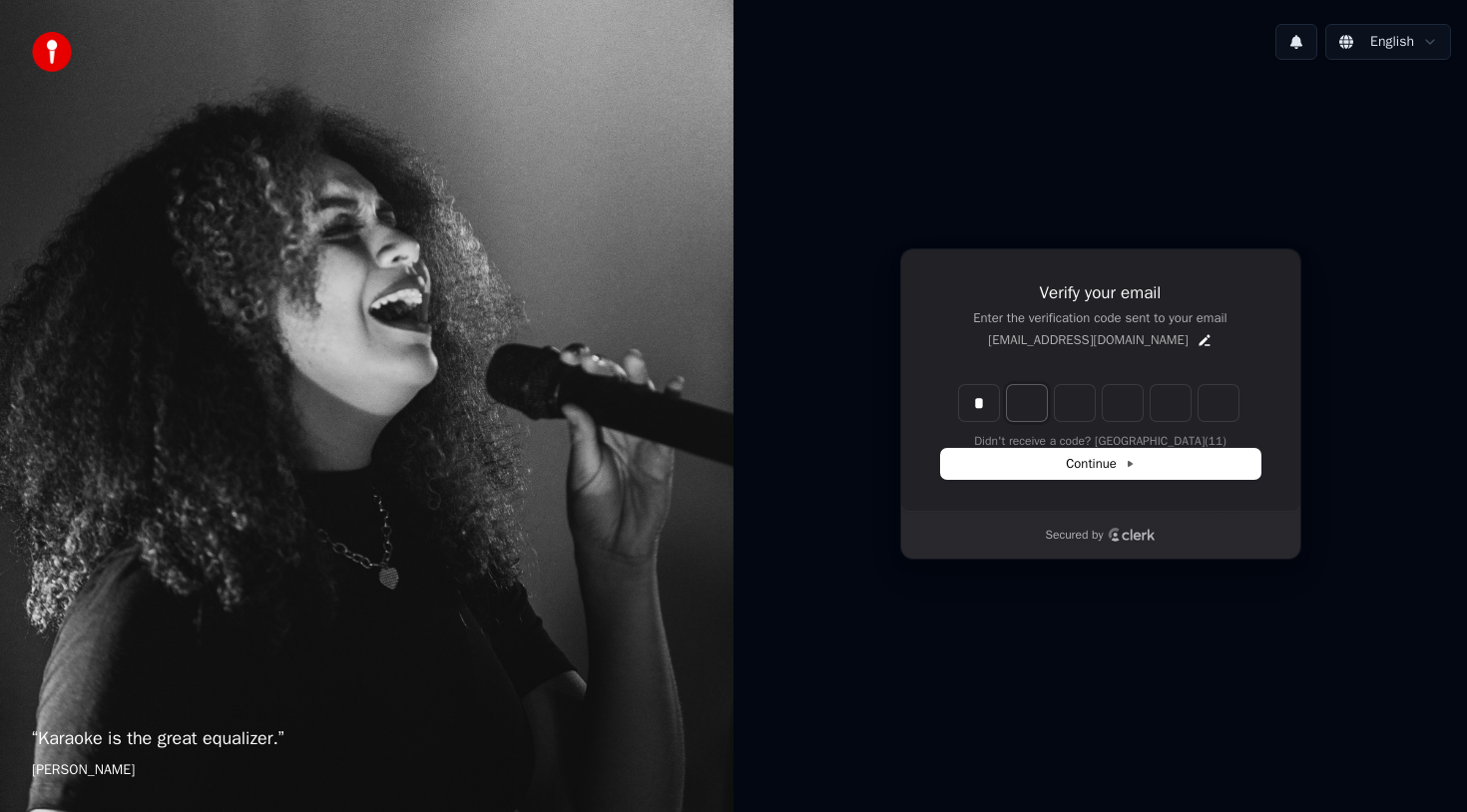 type on "*" 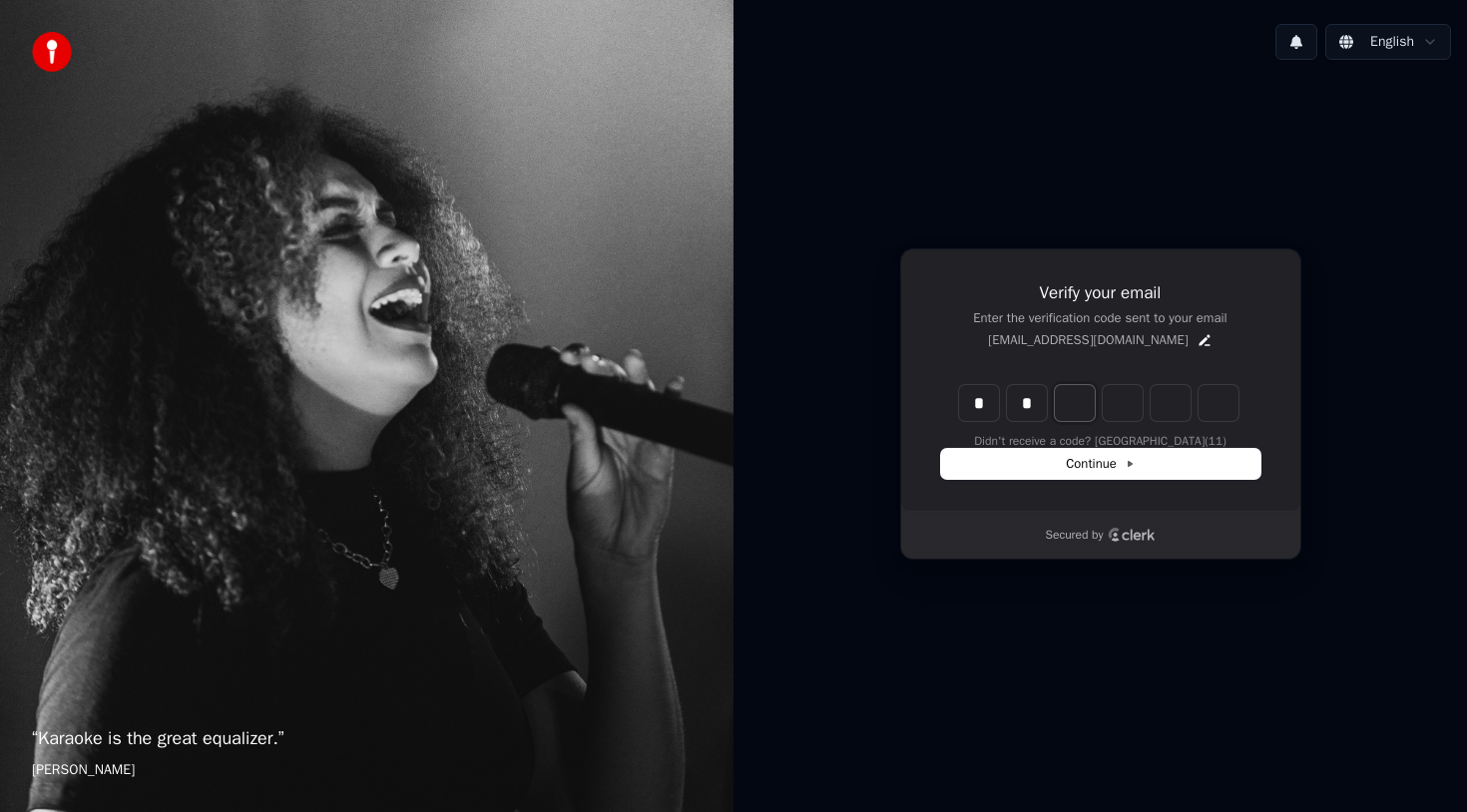 type on "**" 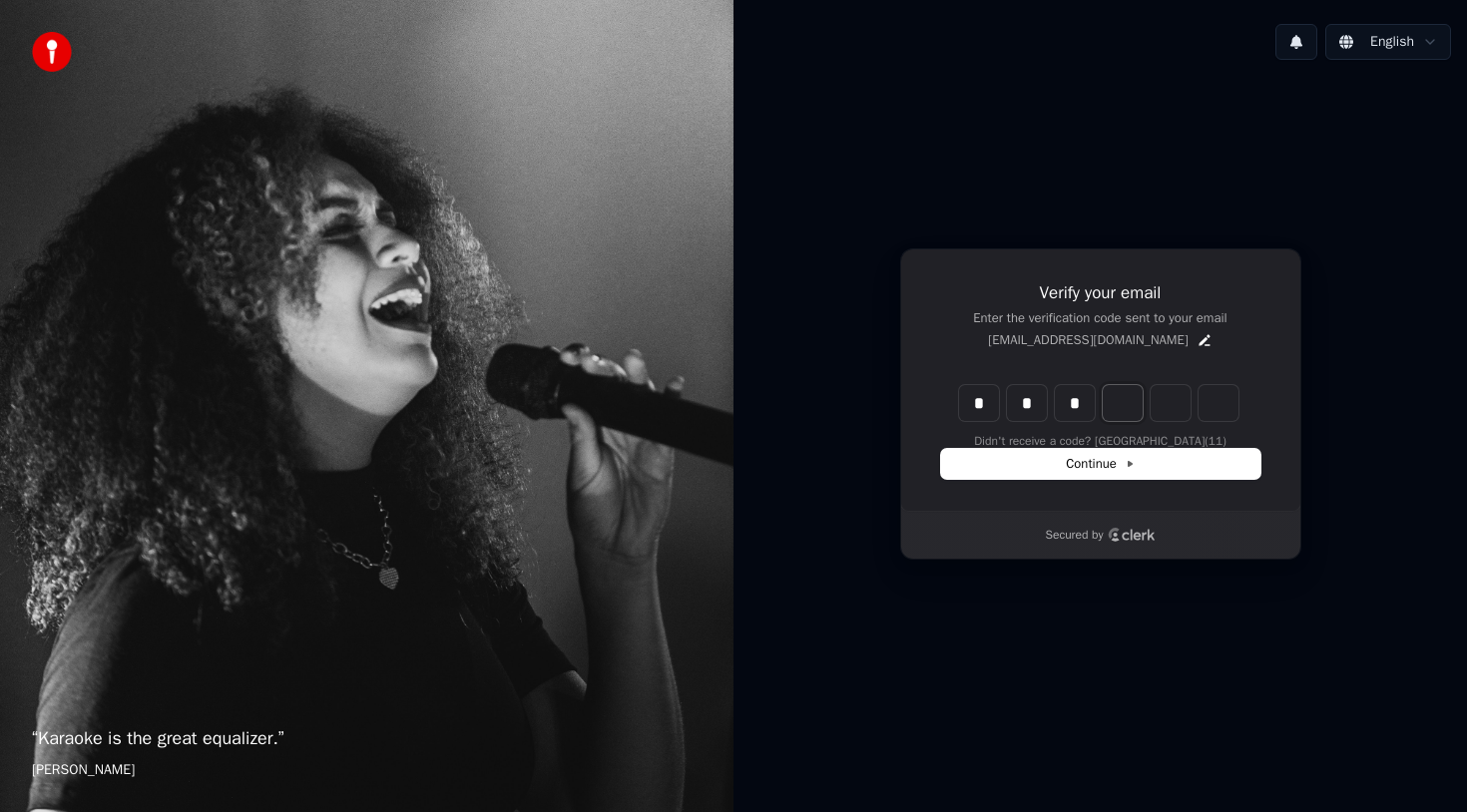 type on "***" 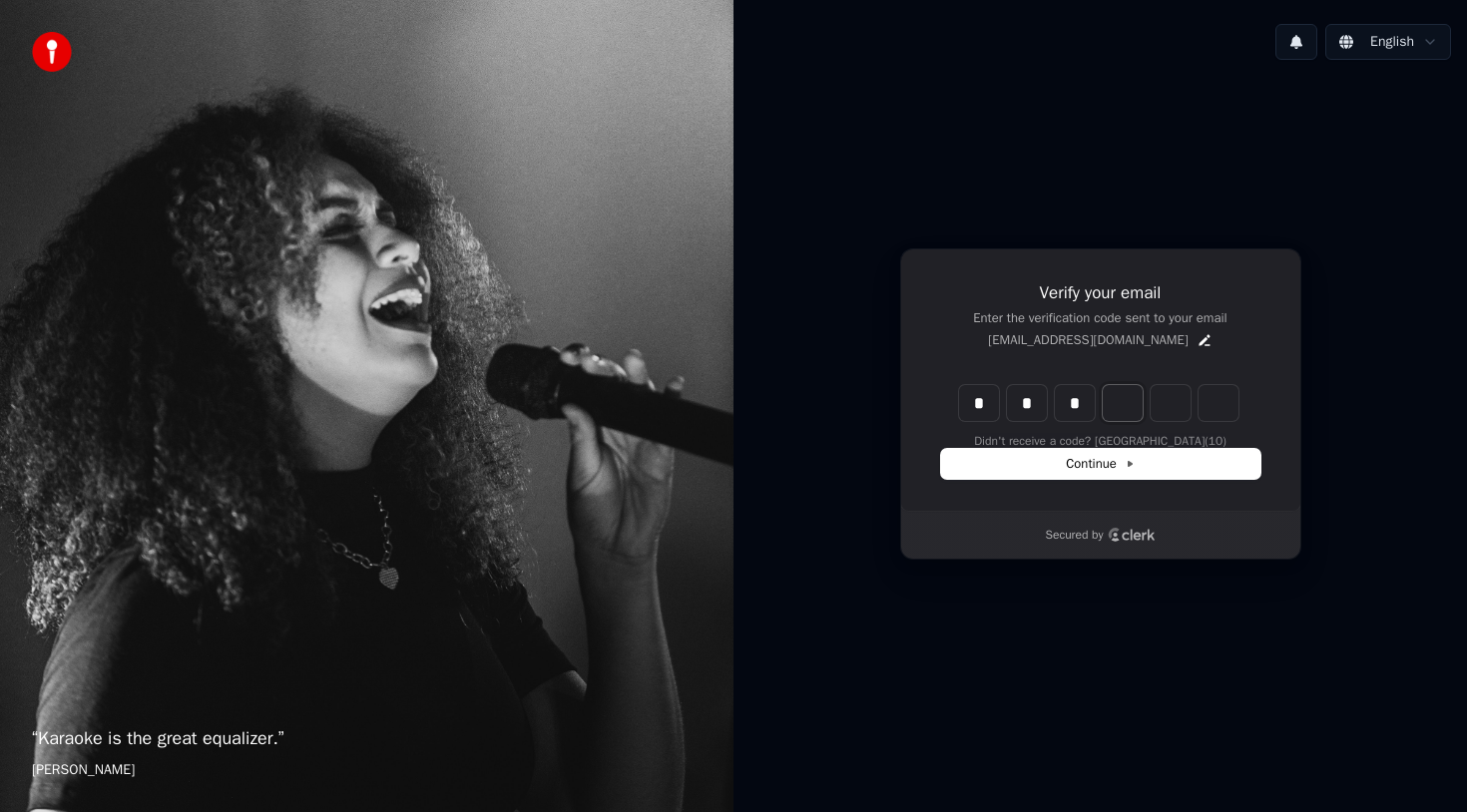 type on "*" 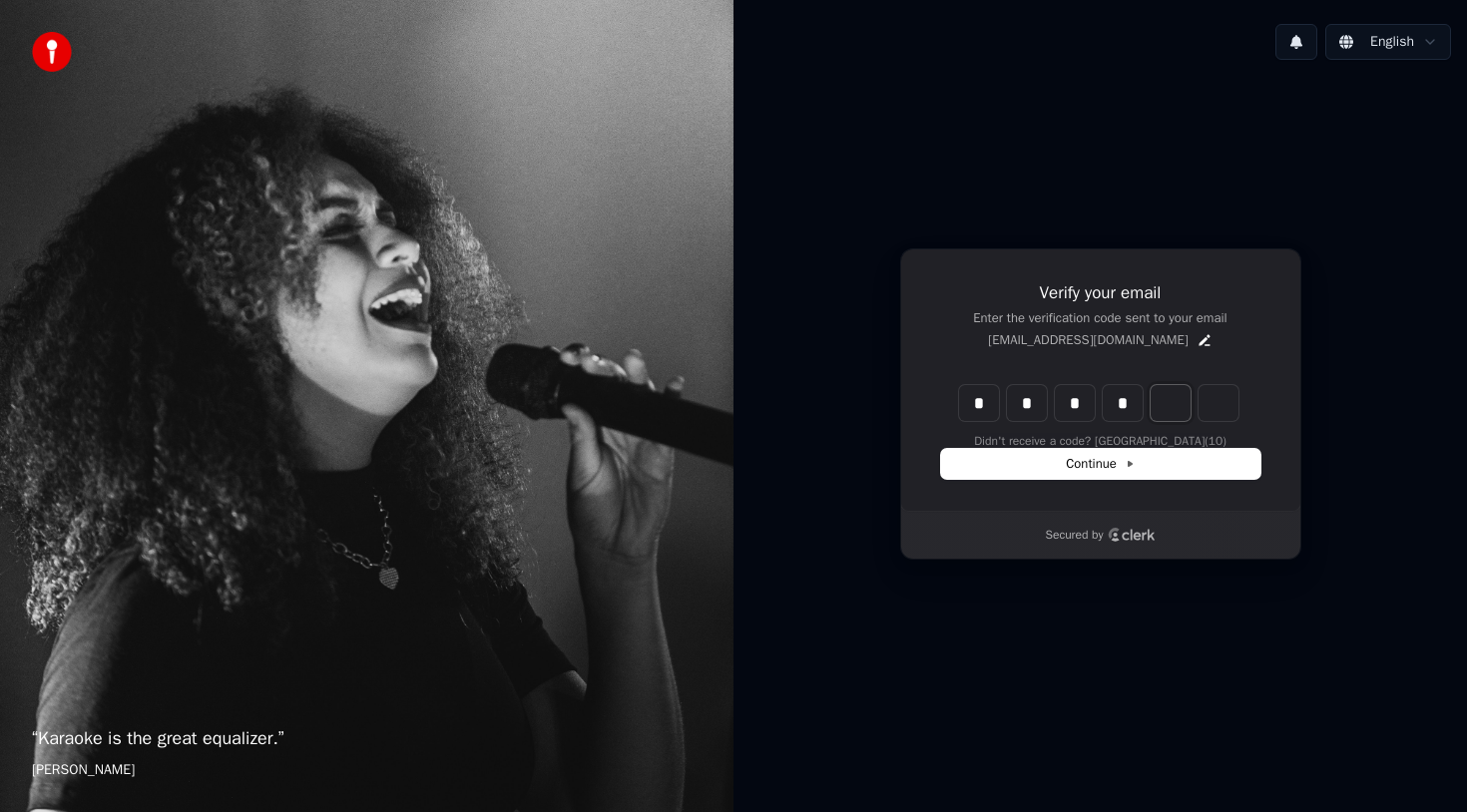 type on "****" 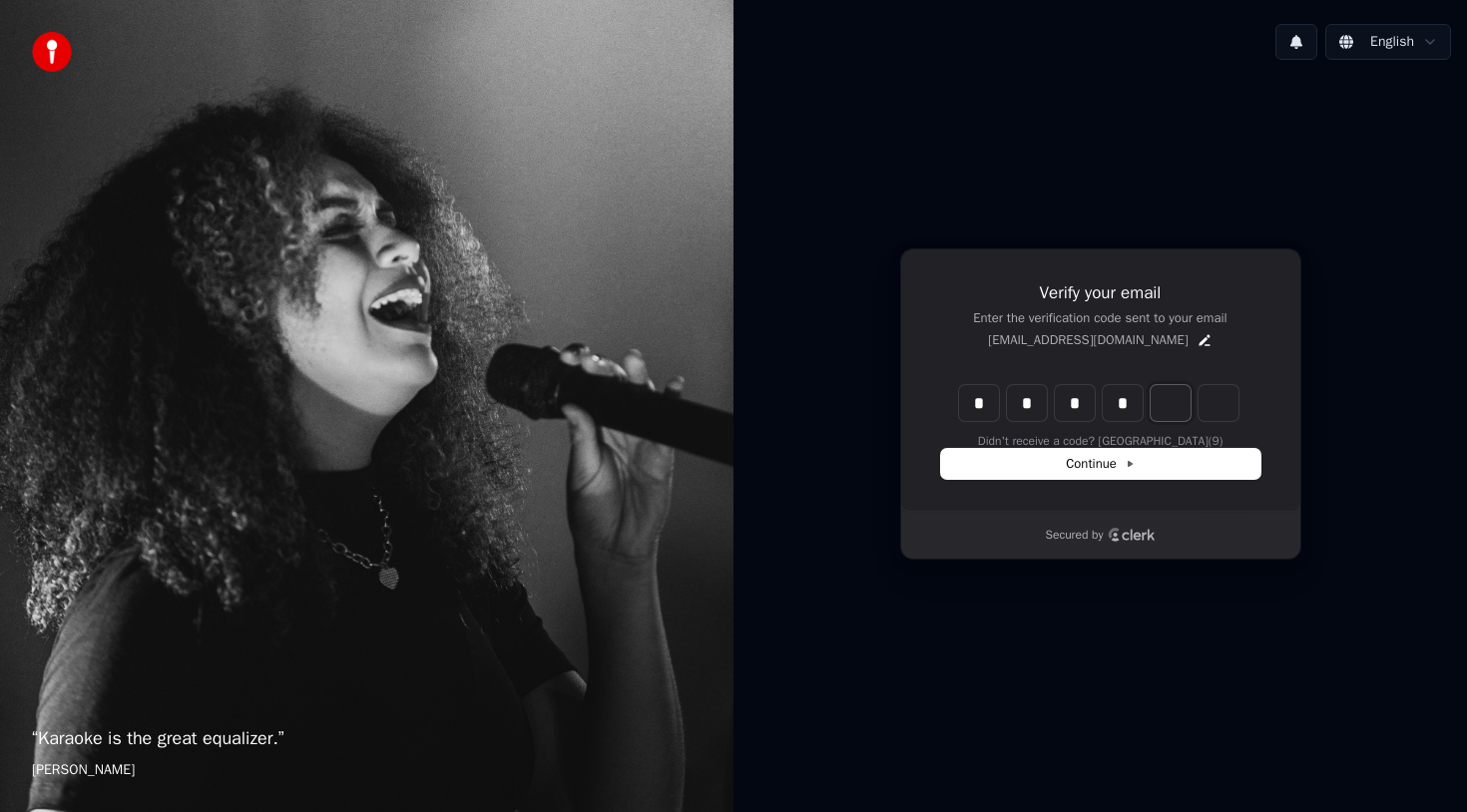 type on "*" 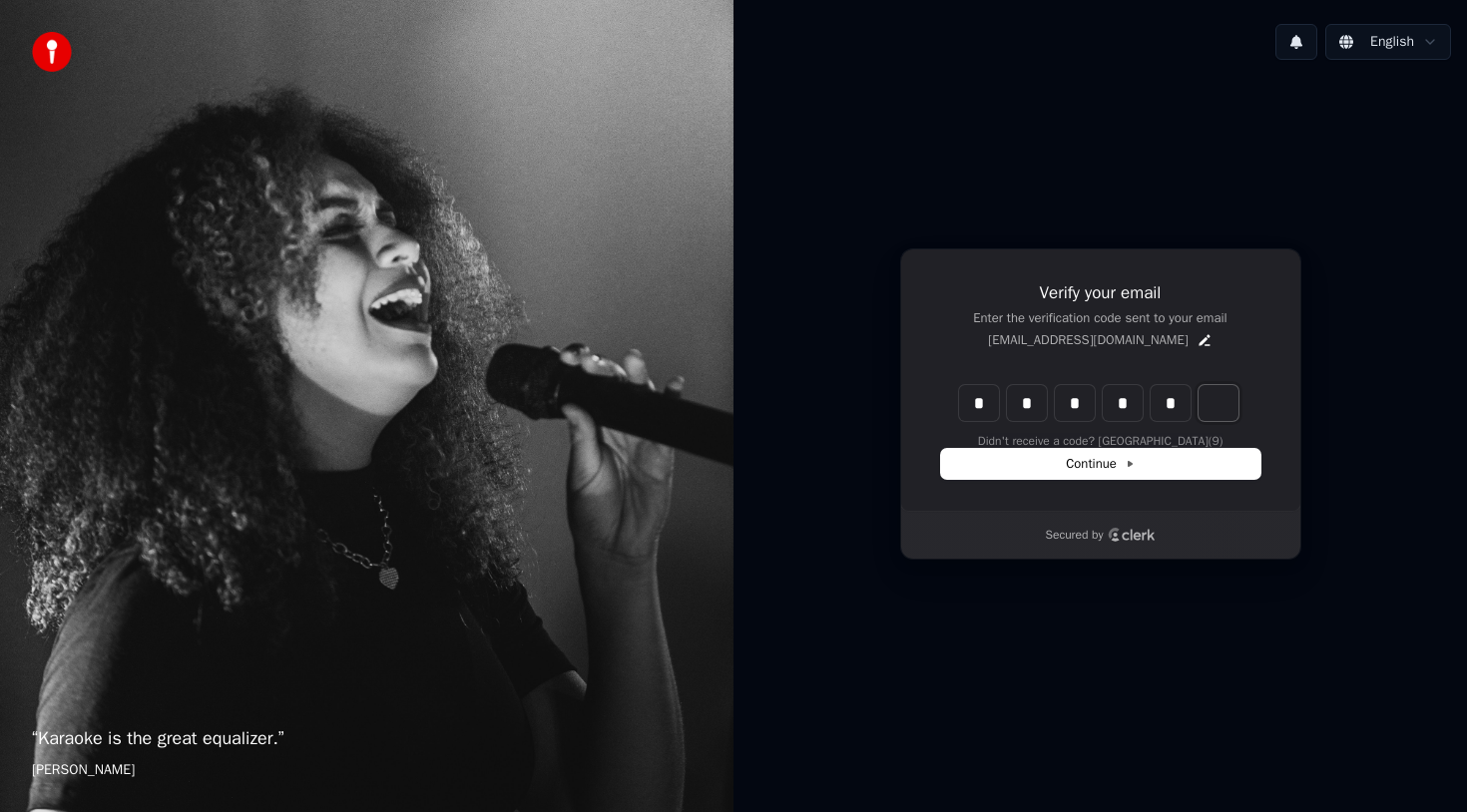 type on "*****" 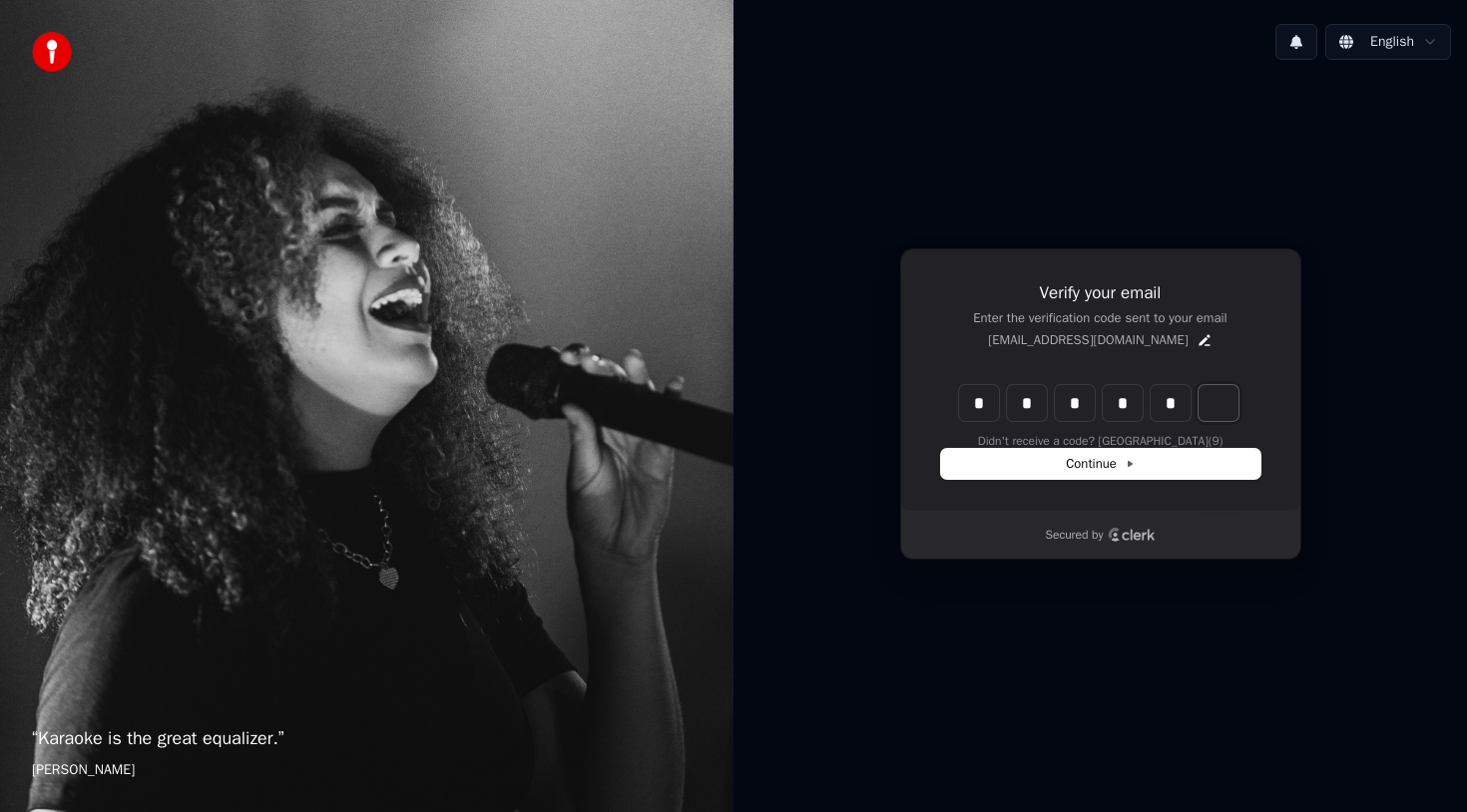type on "*" 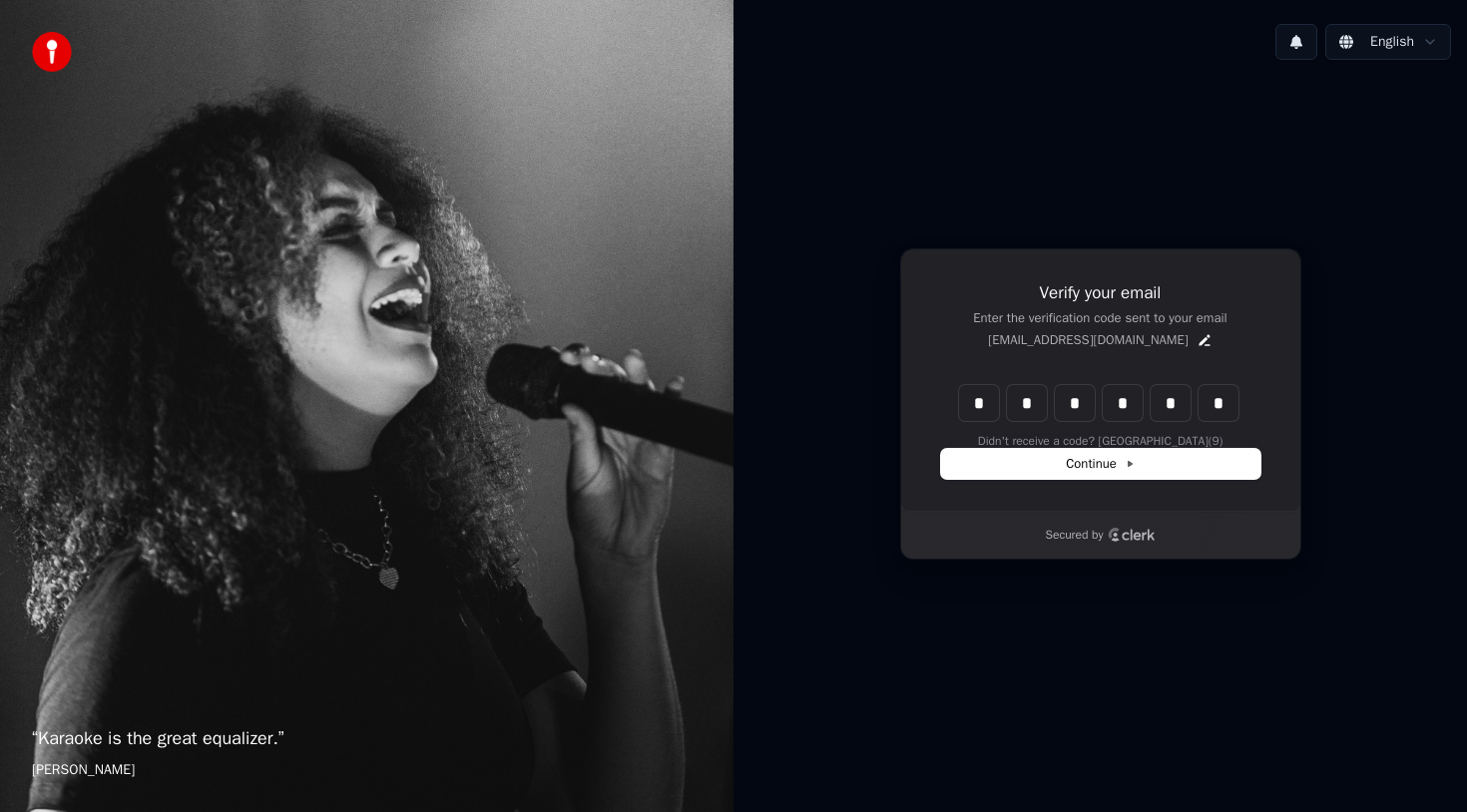 type on "******" 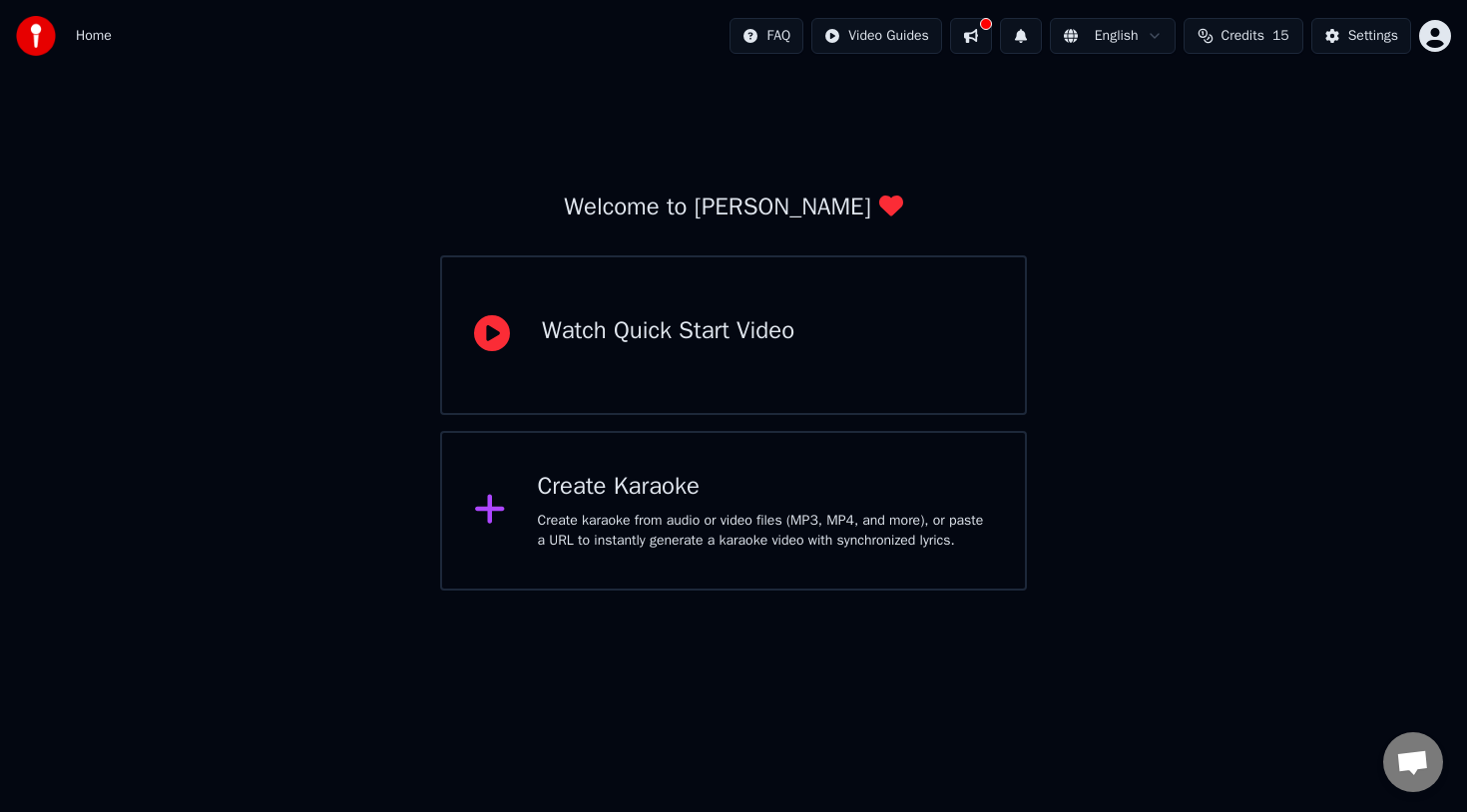 click 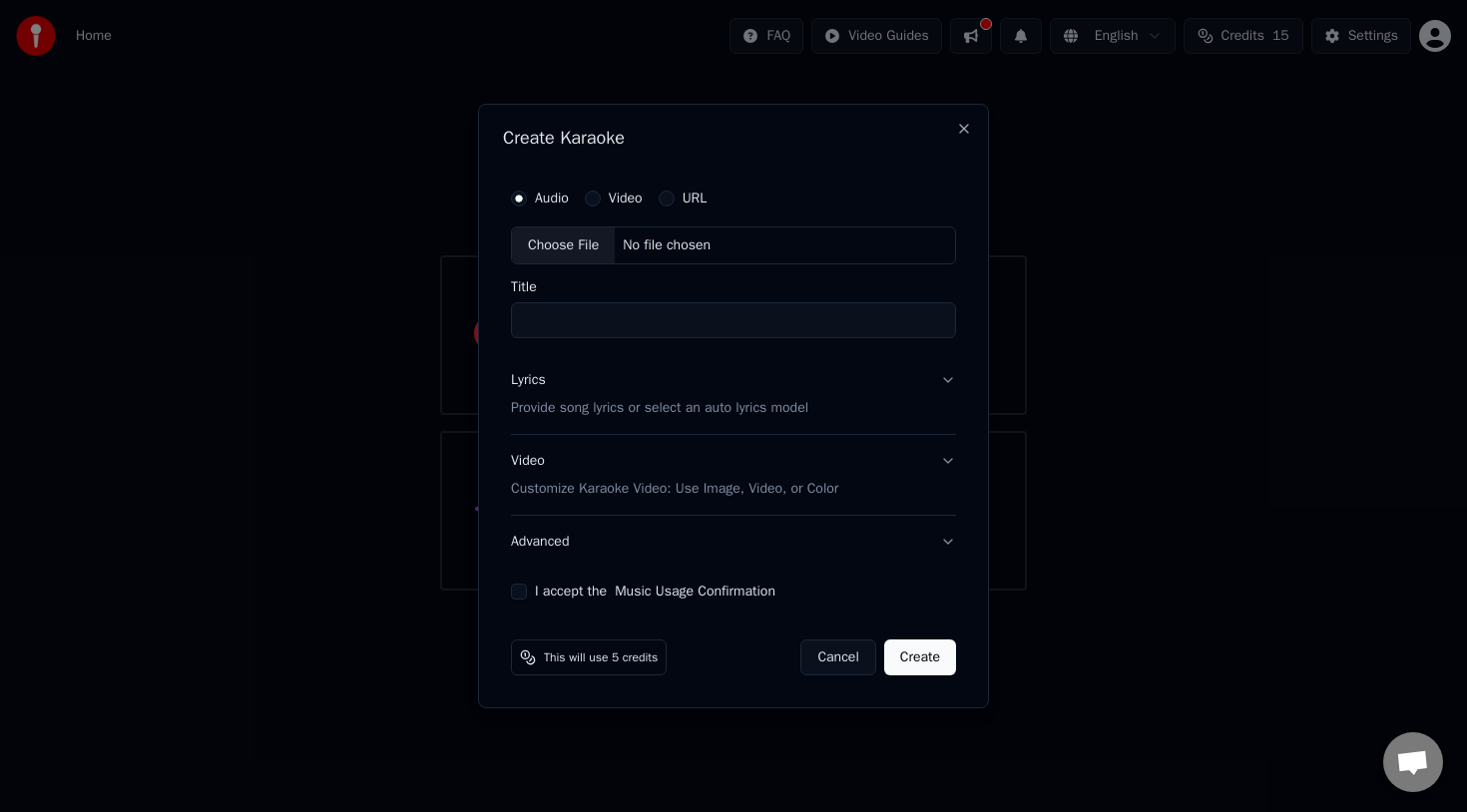 click on "Video" at bounding box center [614, 199] 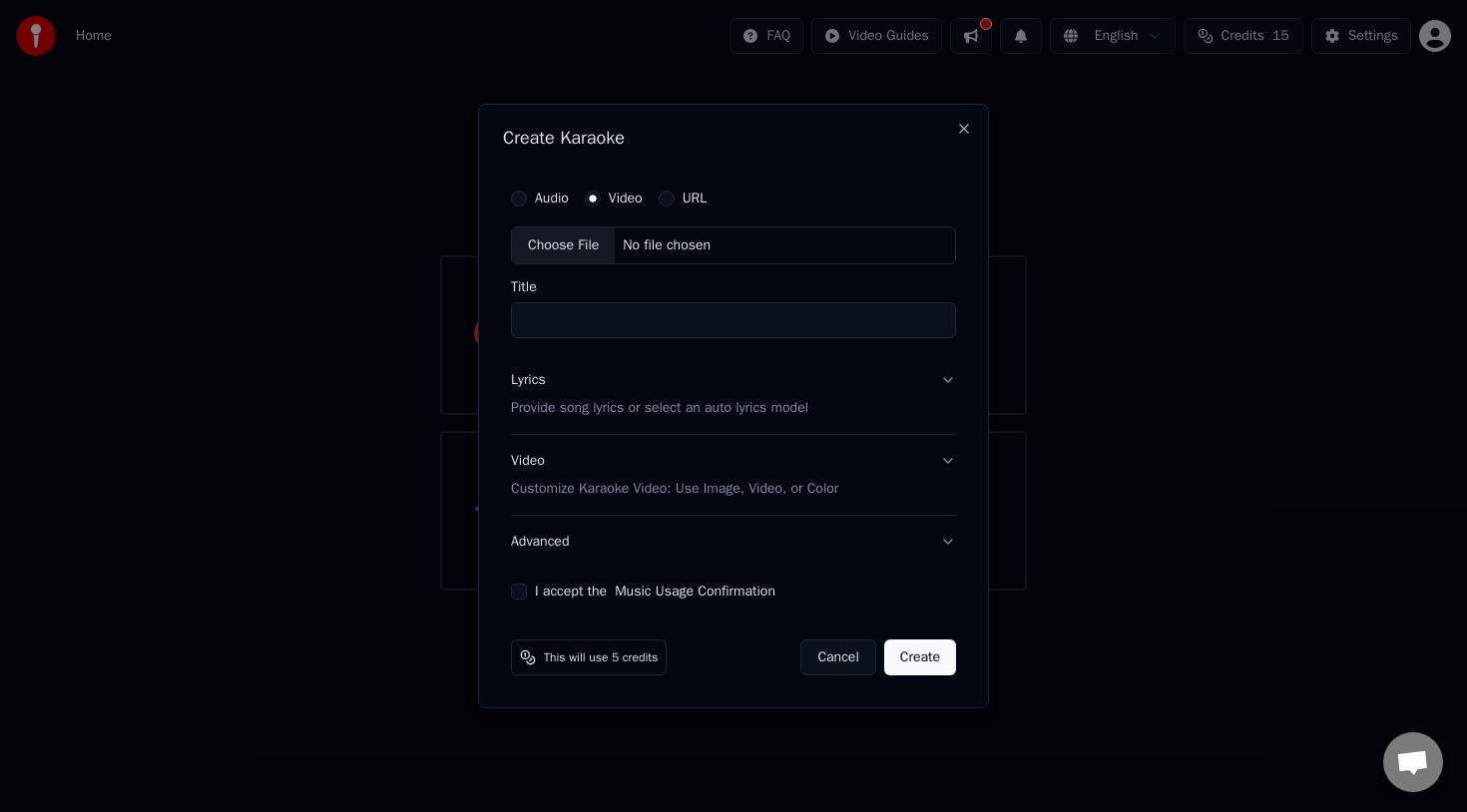 click on "Audio" at bounding box center (519, 199) 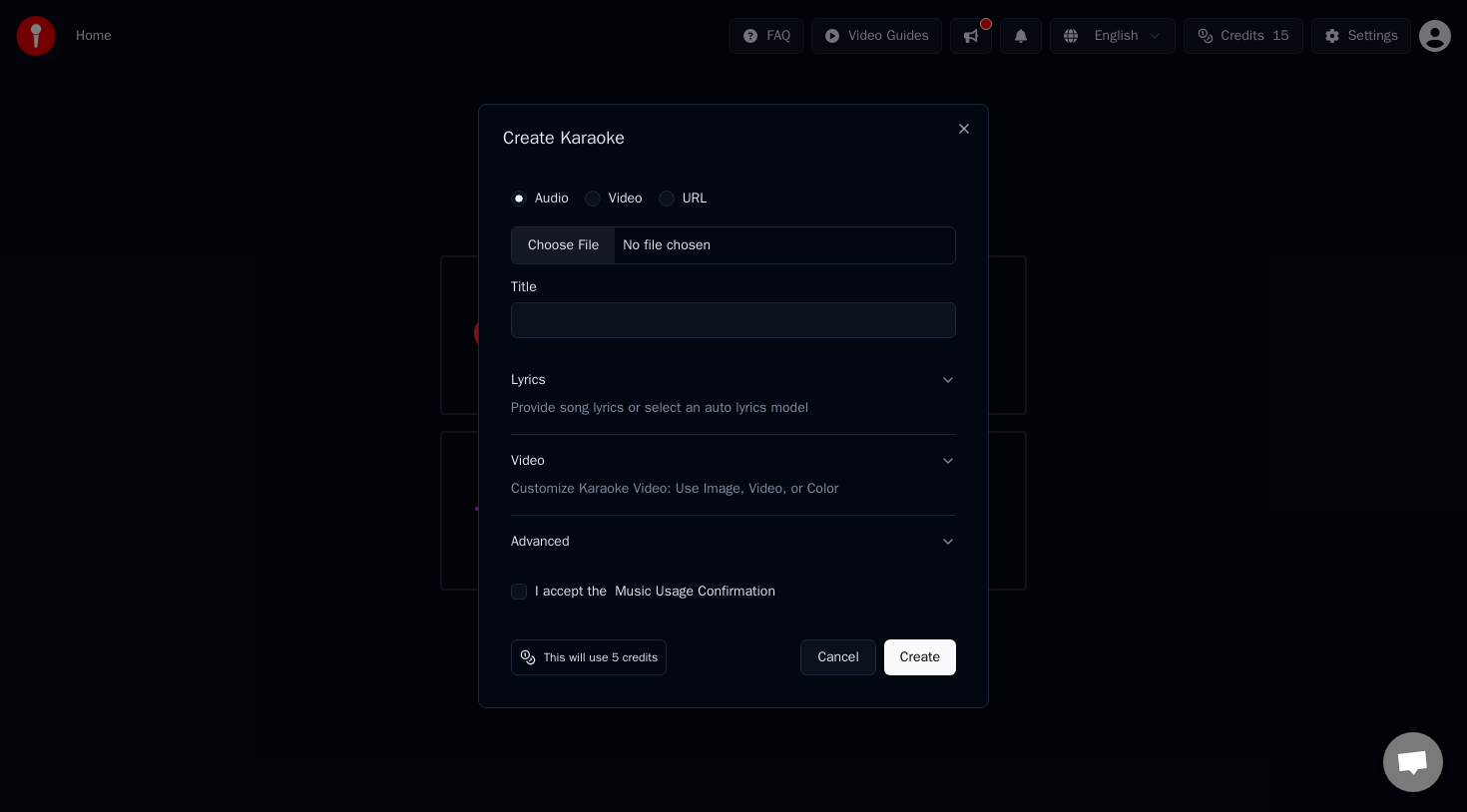 click on "Choose File" at bounding box center [563, 245] 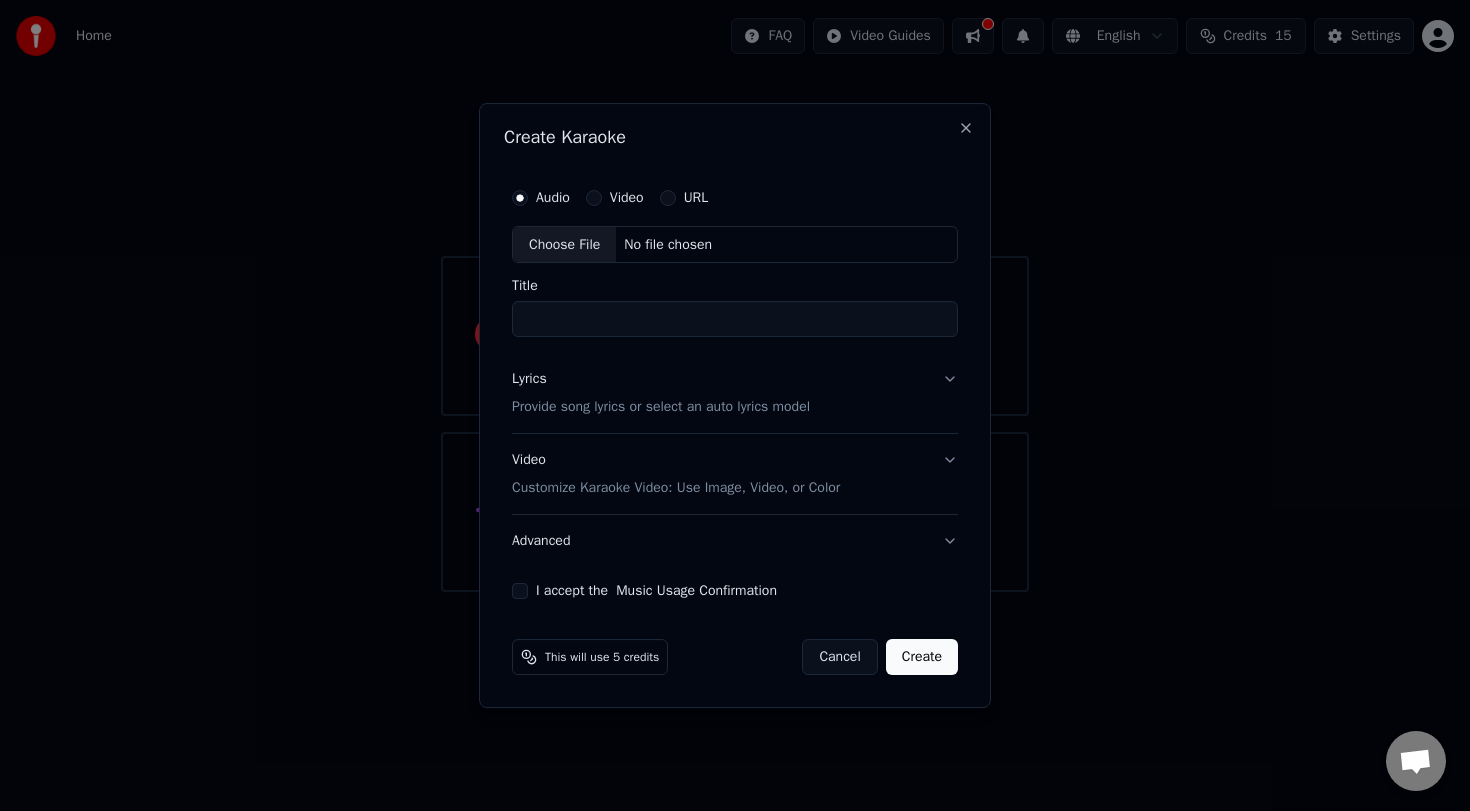 click on "Title" at bounding box center [735, 320] 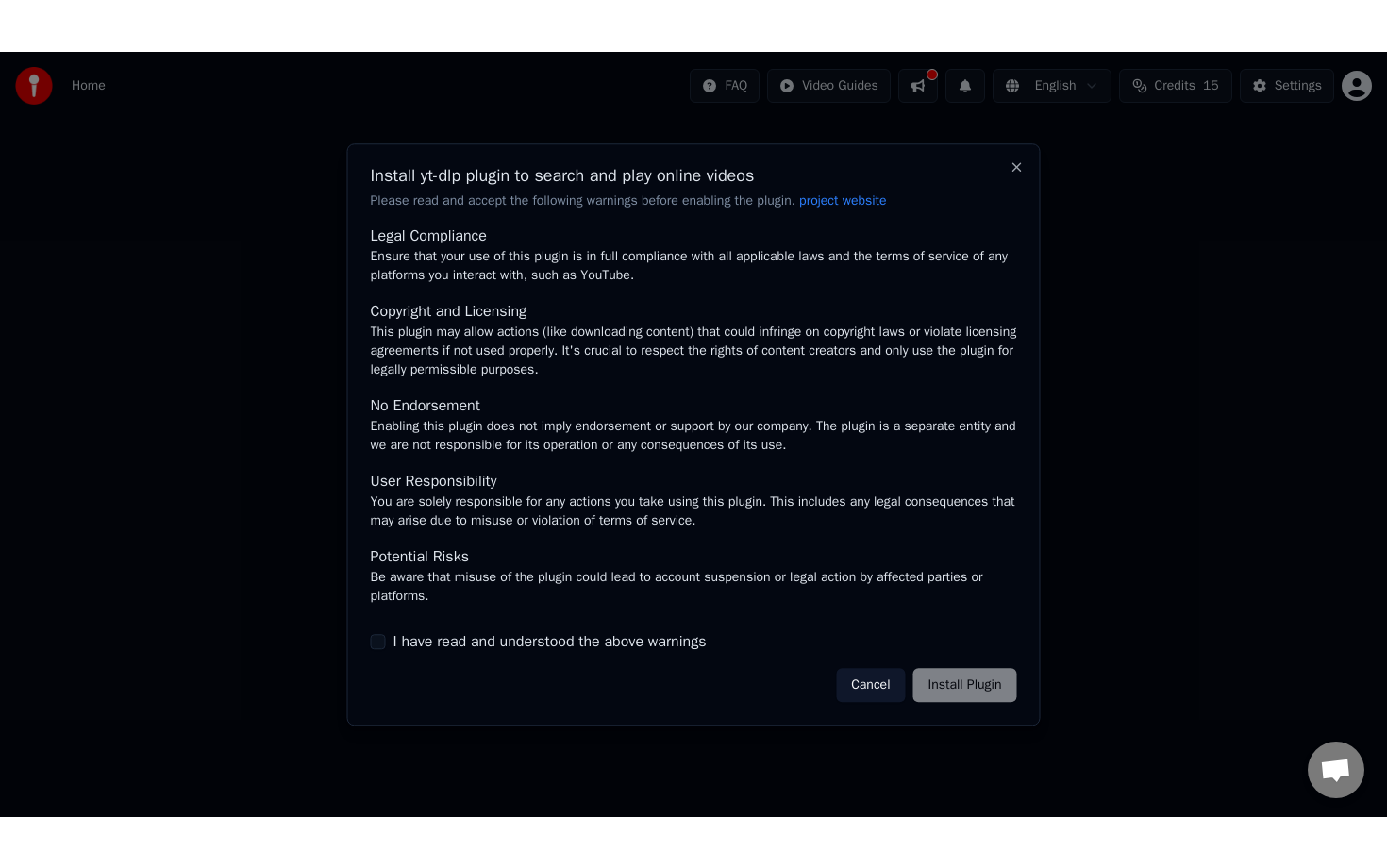 scroll, scrollTop: 74, scrollLeft: 0, axis: vertical 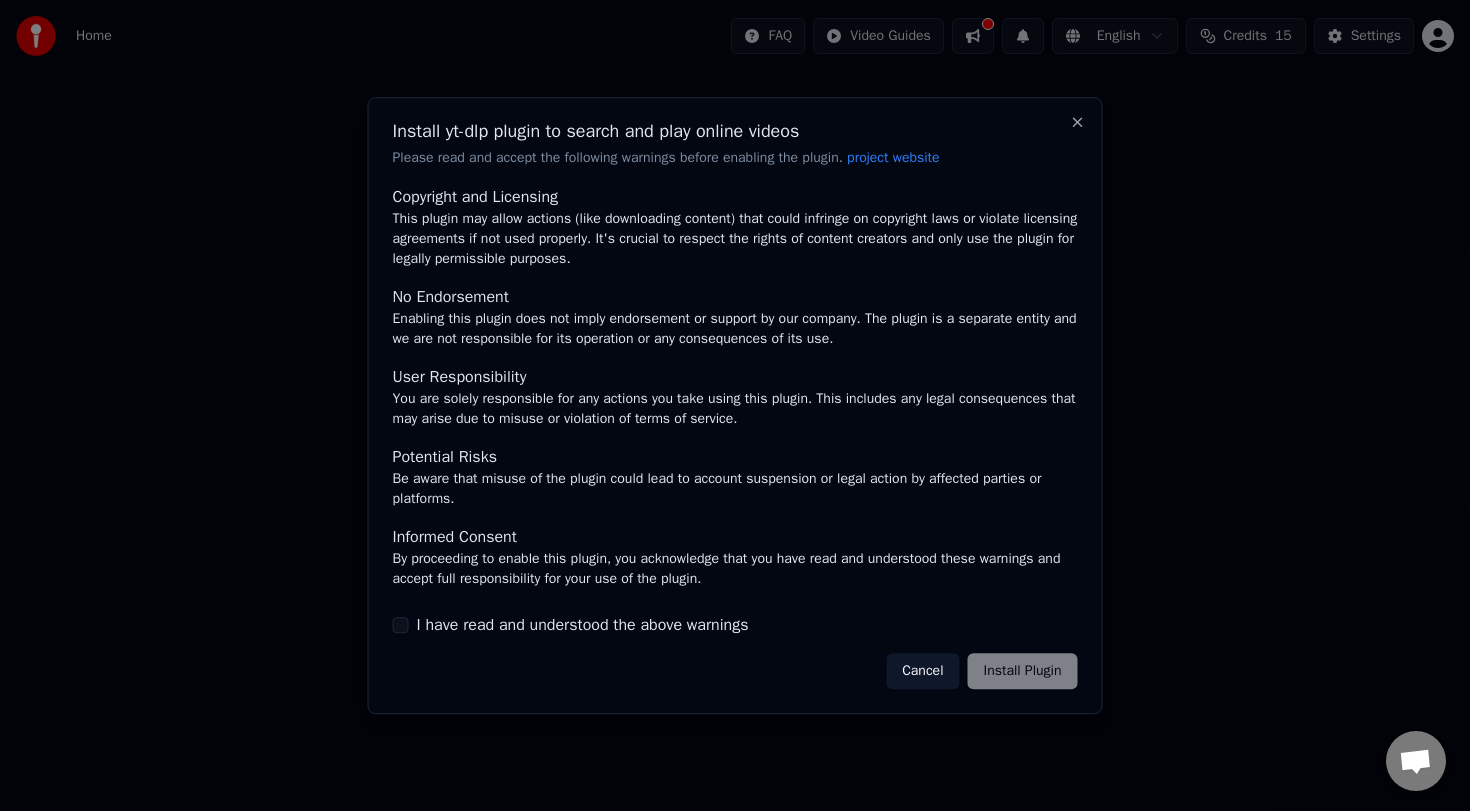 click on "I have read and understood the above warnings" at bounding box center (401, 625) 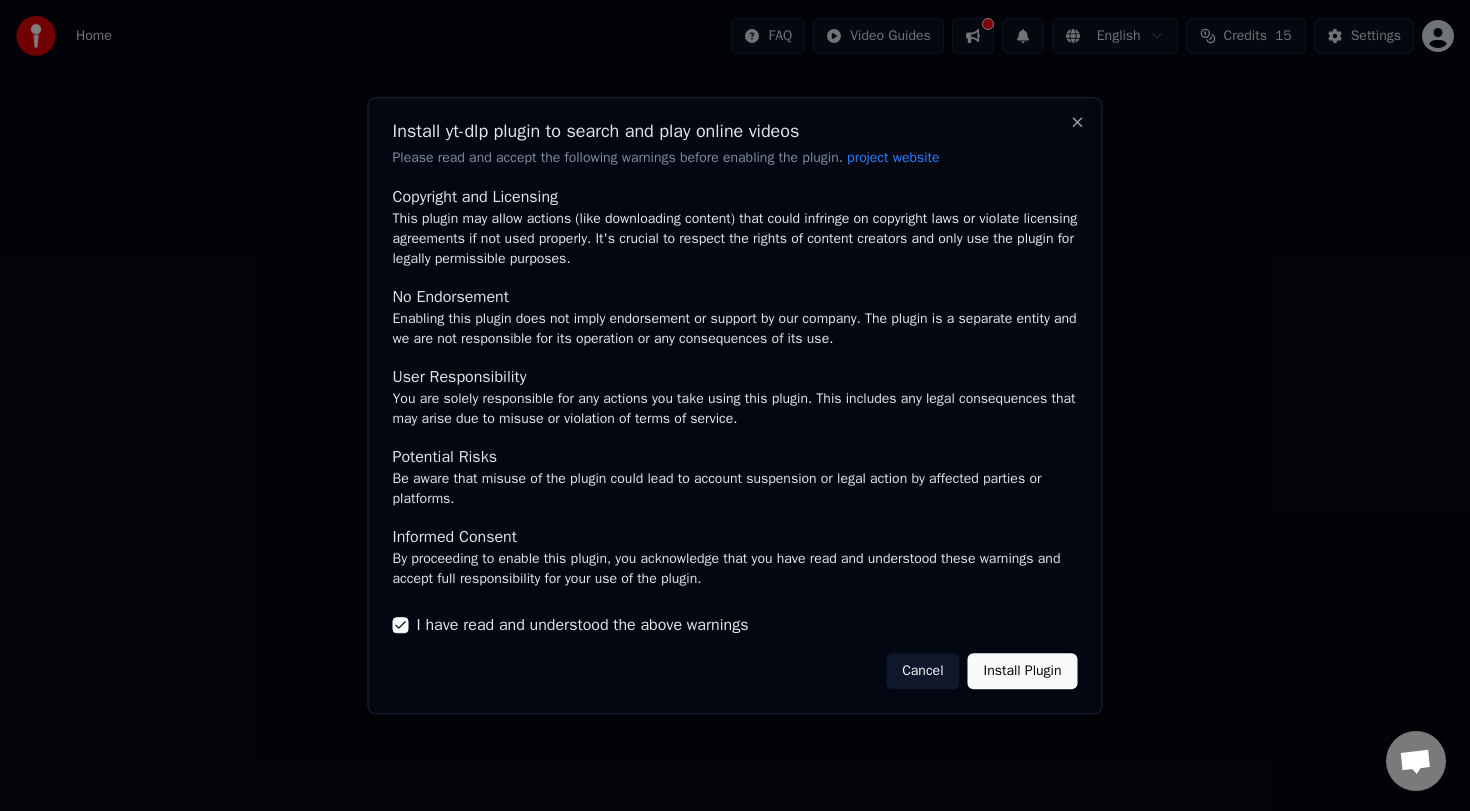 click on "Install Plugin" at bounding box center (1023, 671) 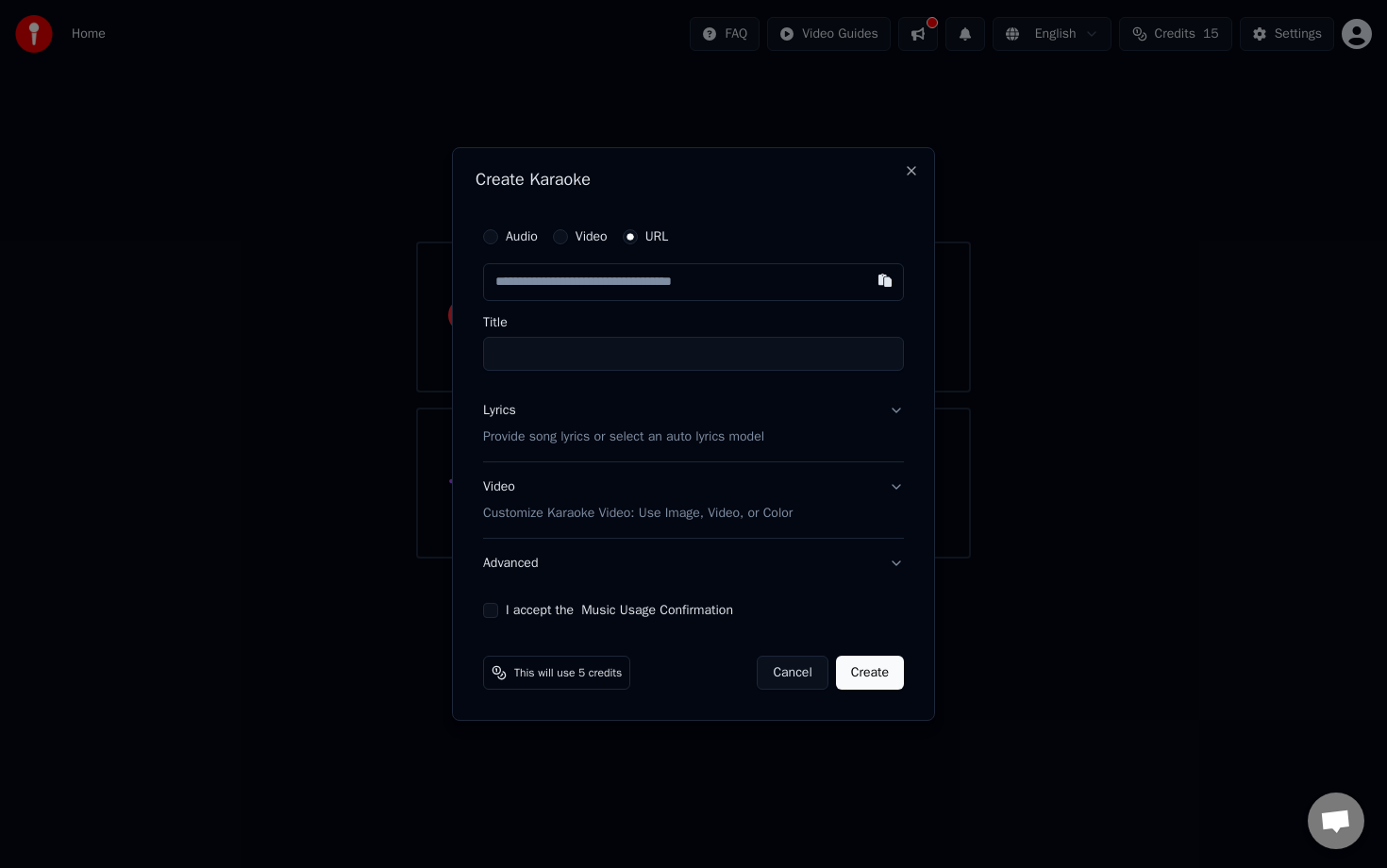 click at bounding box center [694, 282] 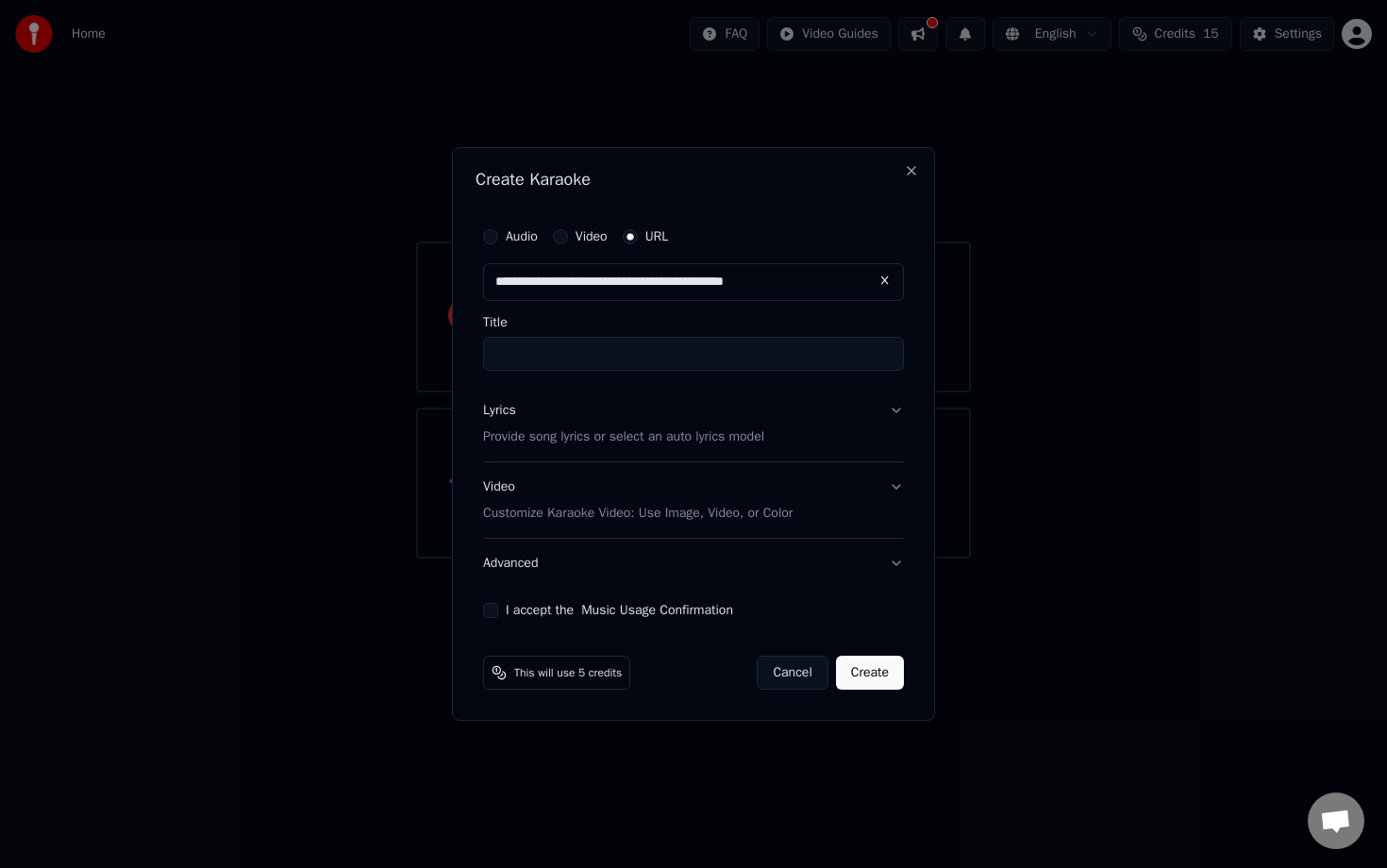 type on "**********" 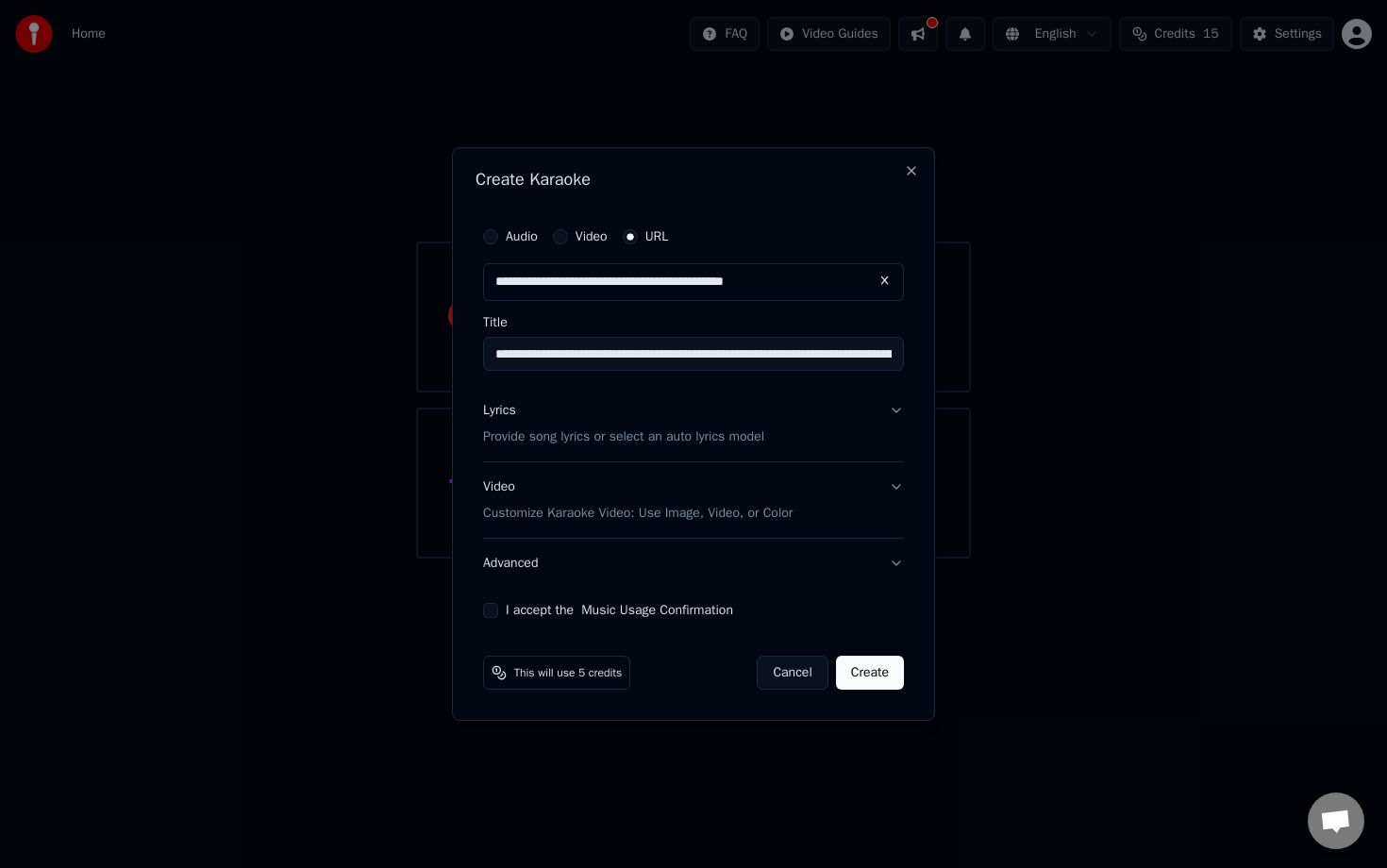 type on "**********" 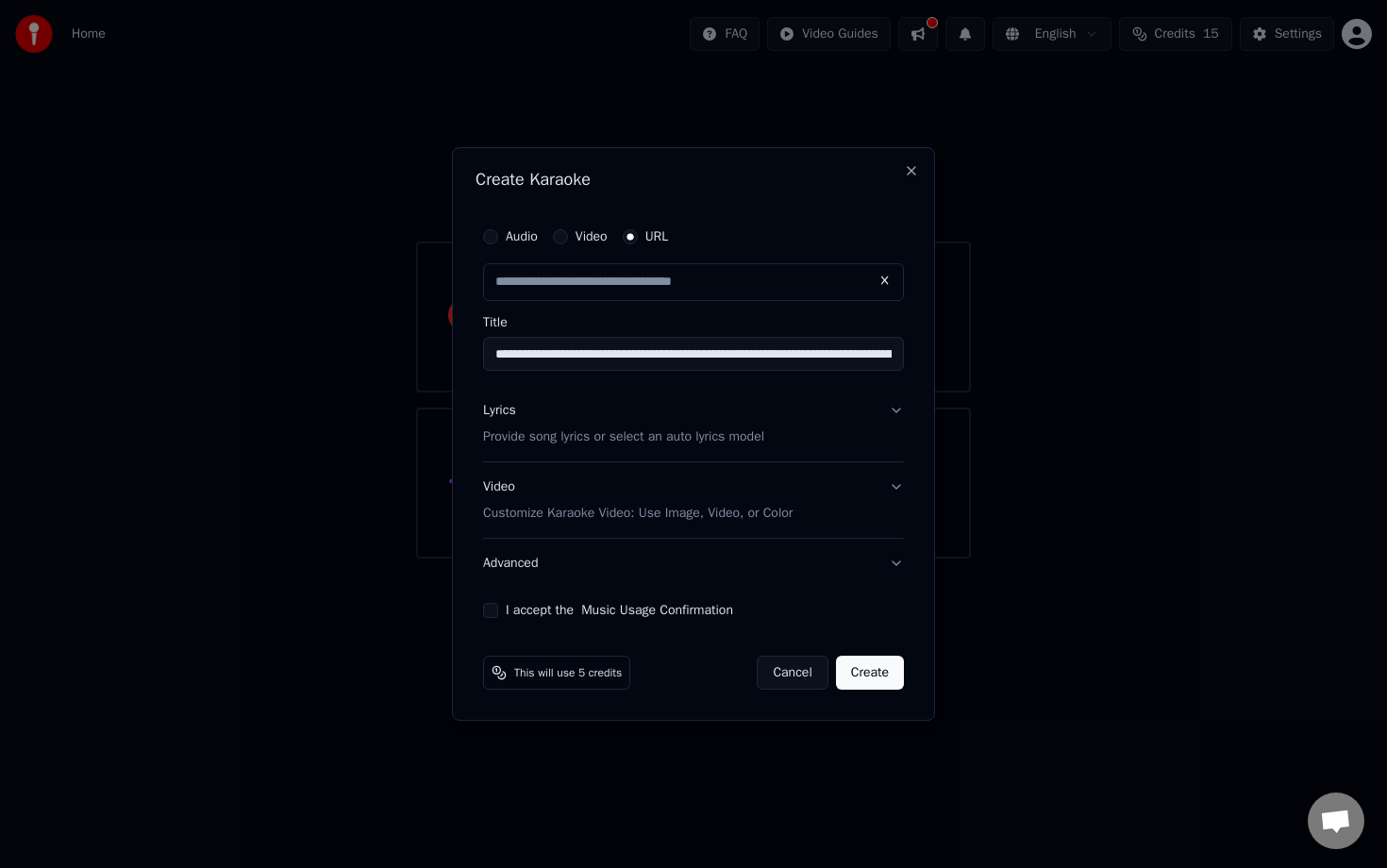 click on "Lyrics Provide song lyrics or select an auto lyrics model" at bounding box center (624, 424) 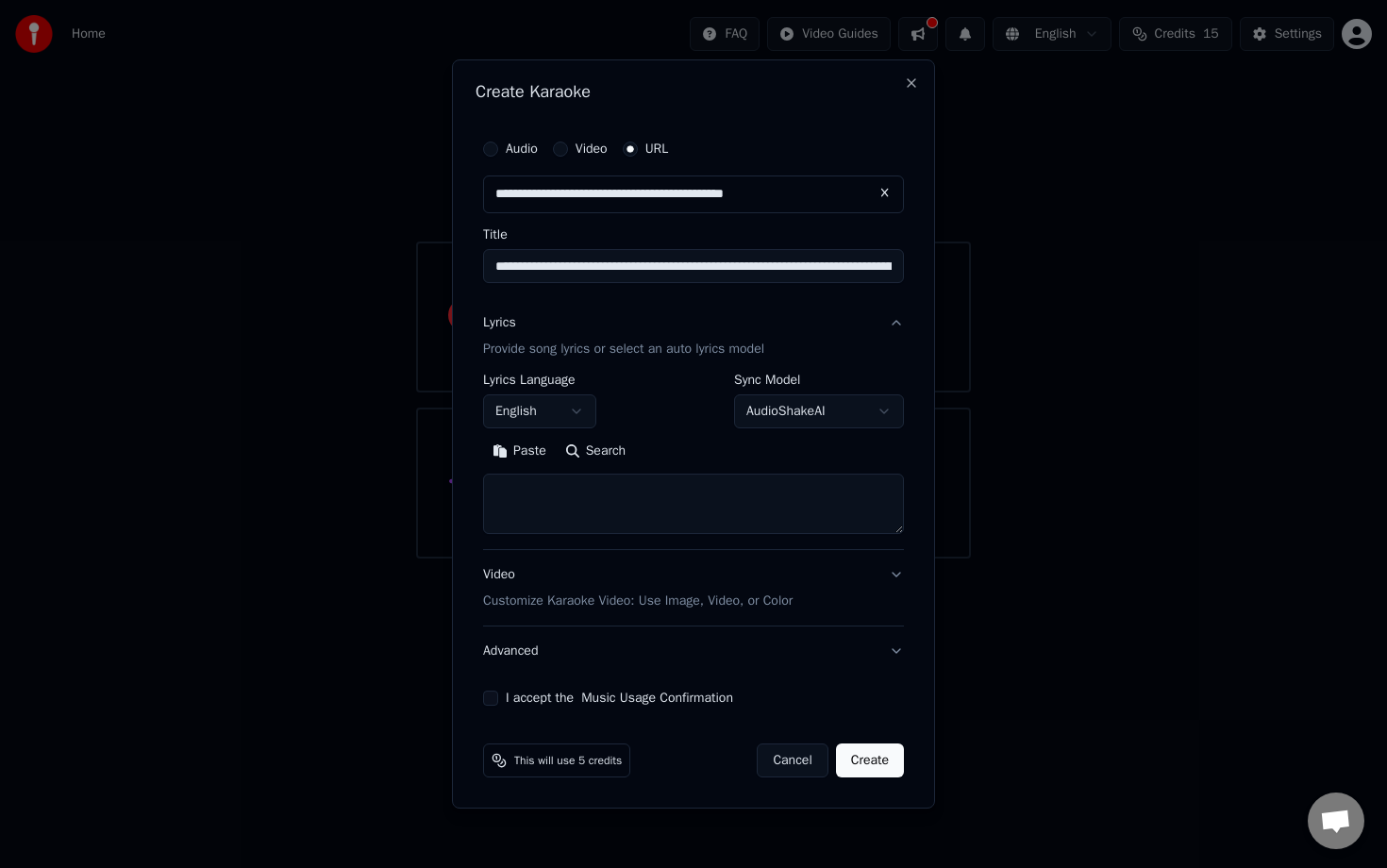click on "Lyrics Provide song lyrics or select an auto lyrics model" at bounding box center [694, 336] 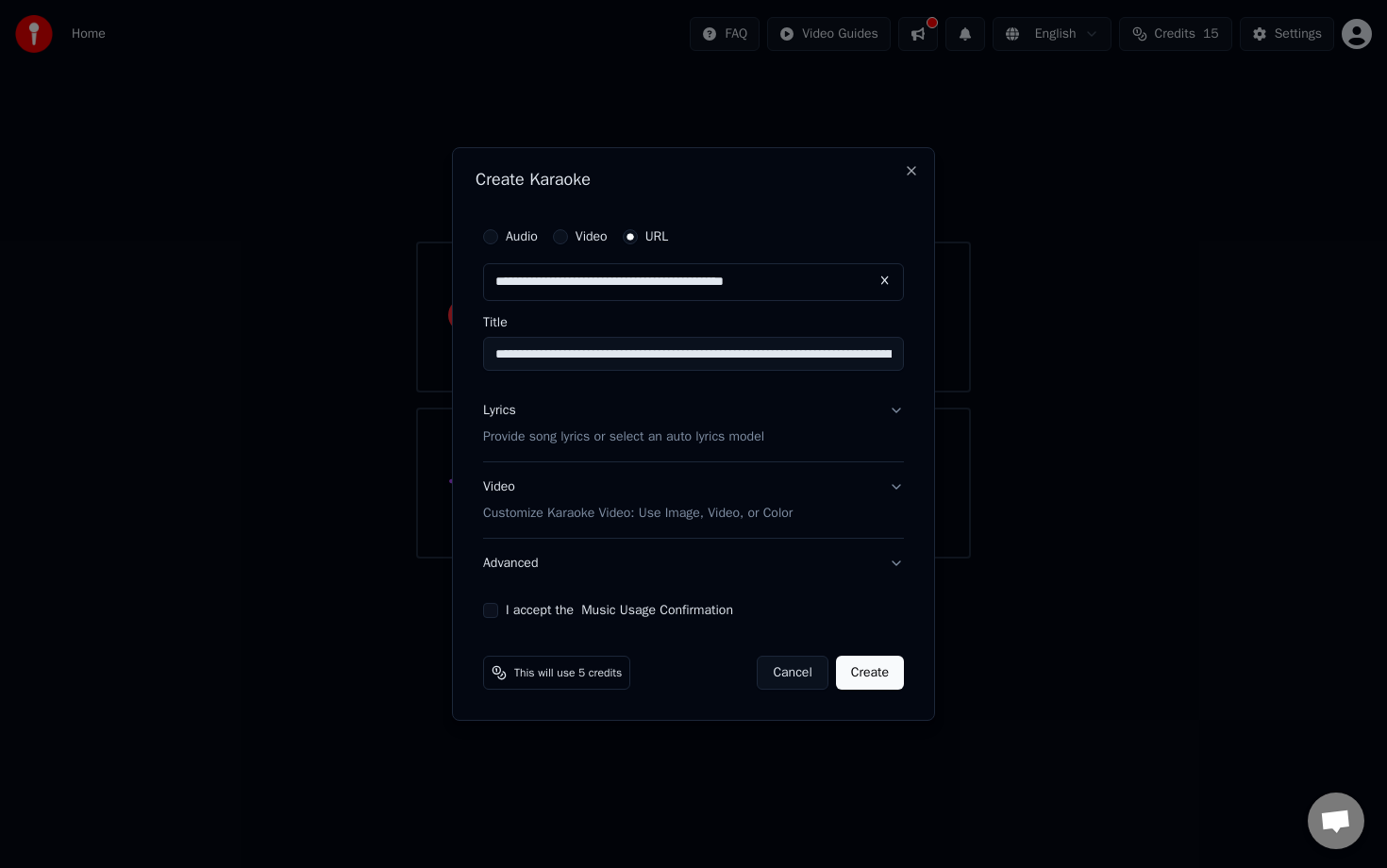 click on "I accept the   Music Usage Confirmation" at bounding box center [491, 610] 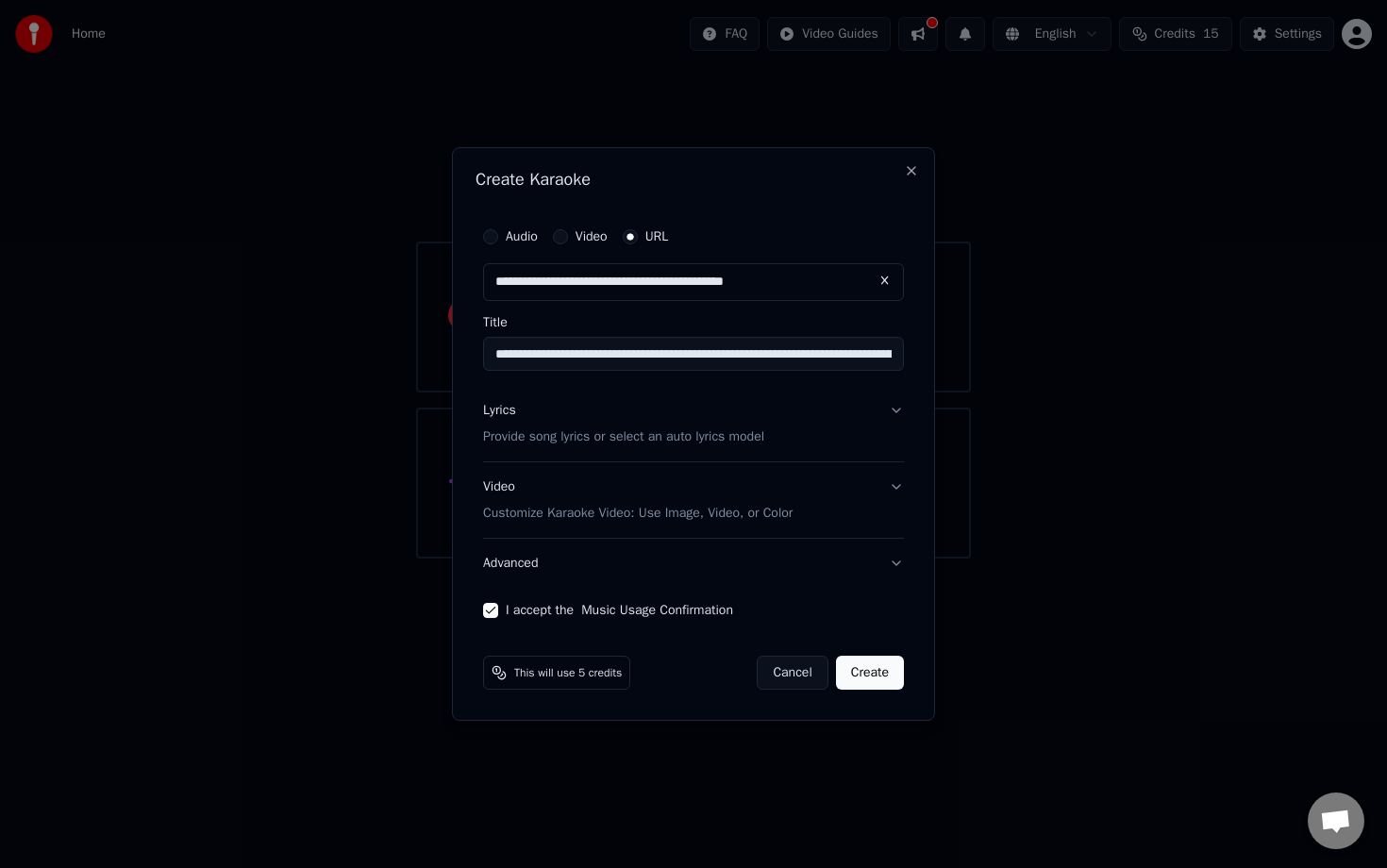 click on "Create" at bounding box center [870, 673] 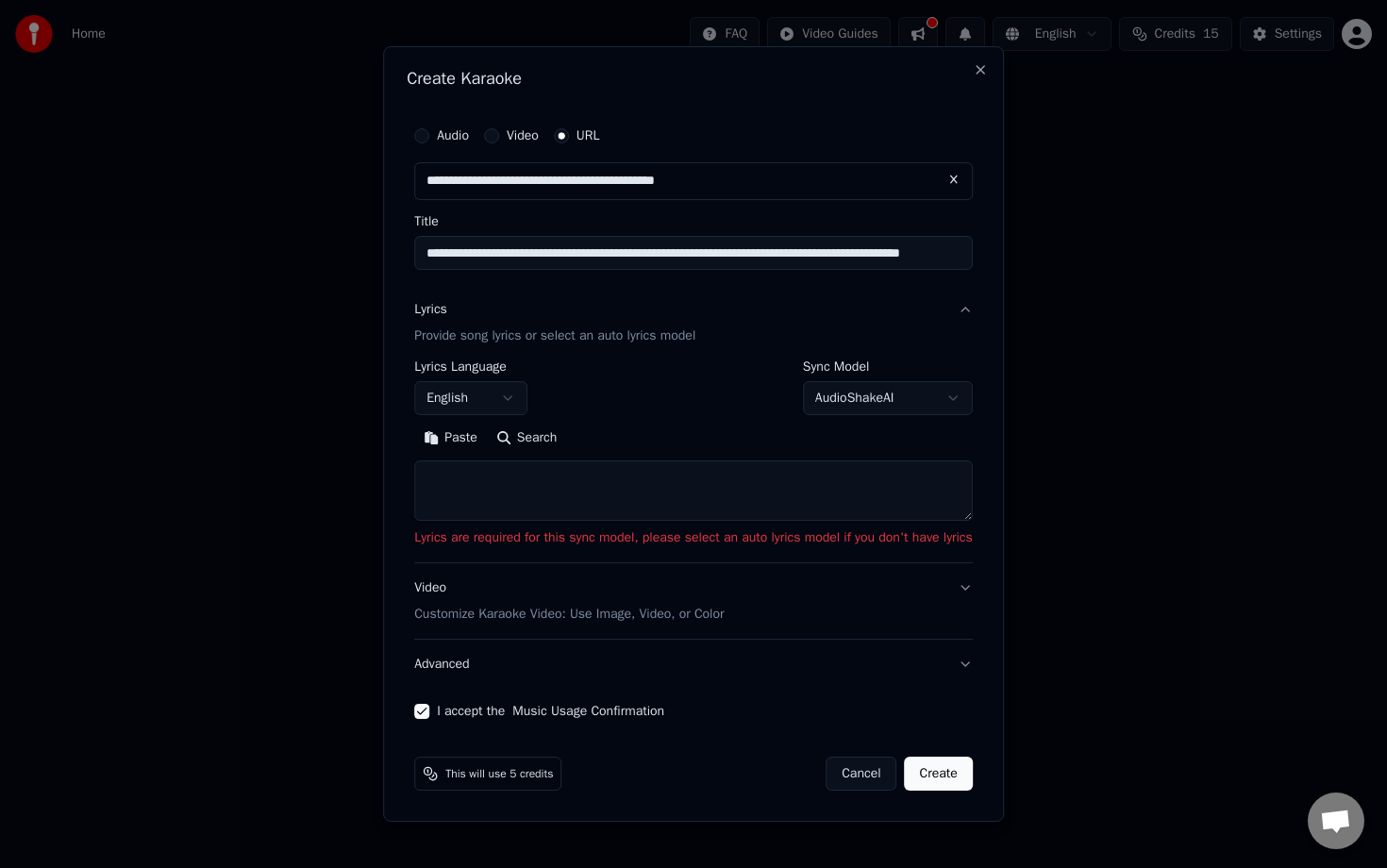 click on "English" at bounding box center (471, 398) 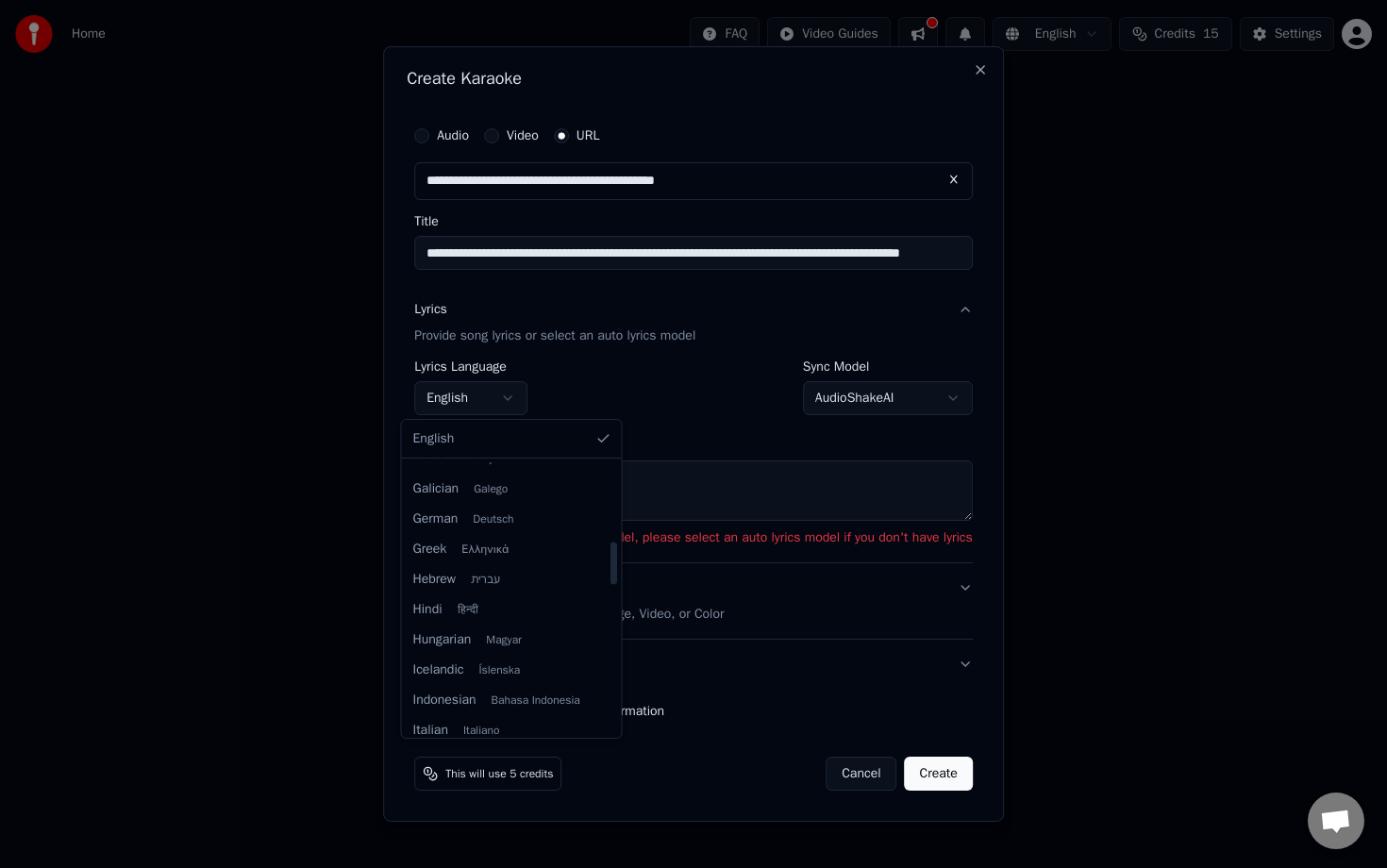 scroll, scrollTop: 505, scrollLeft: 0, axis: vertical 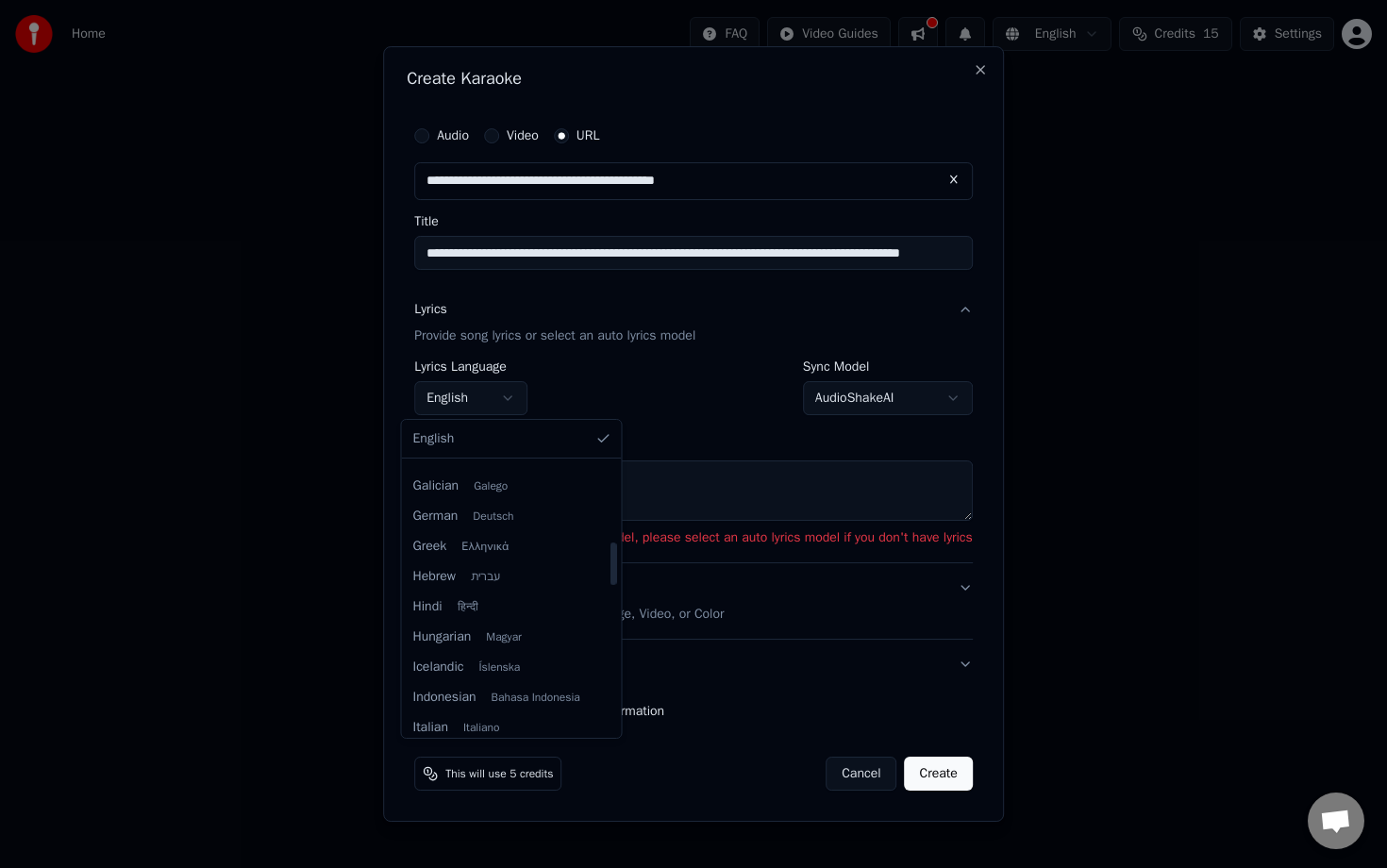 select on "**" 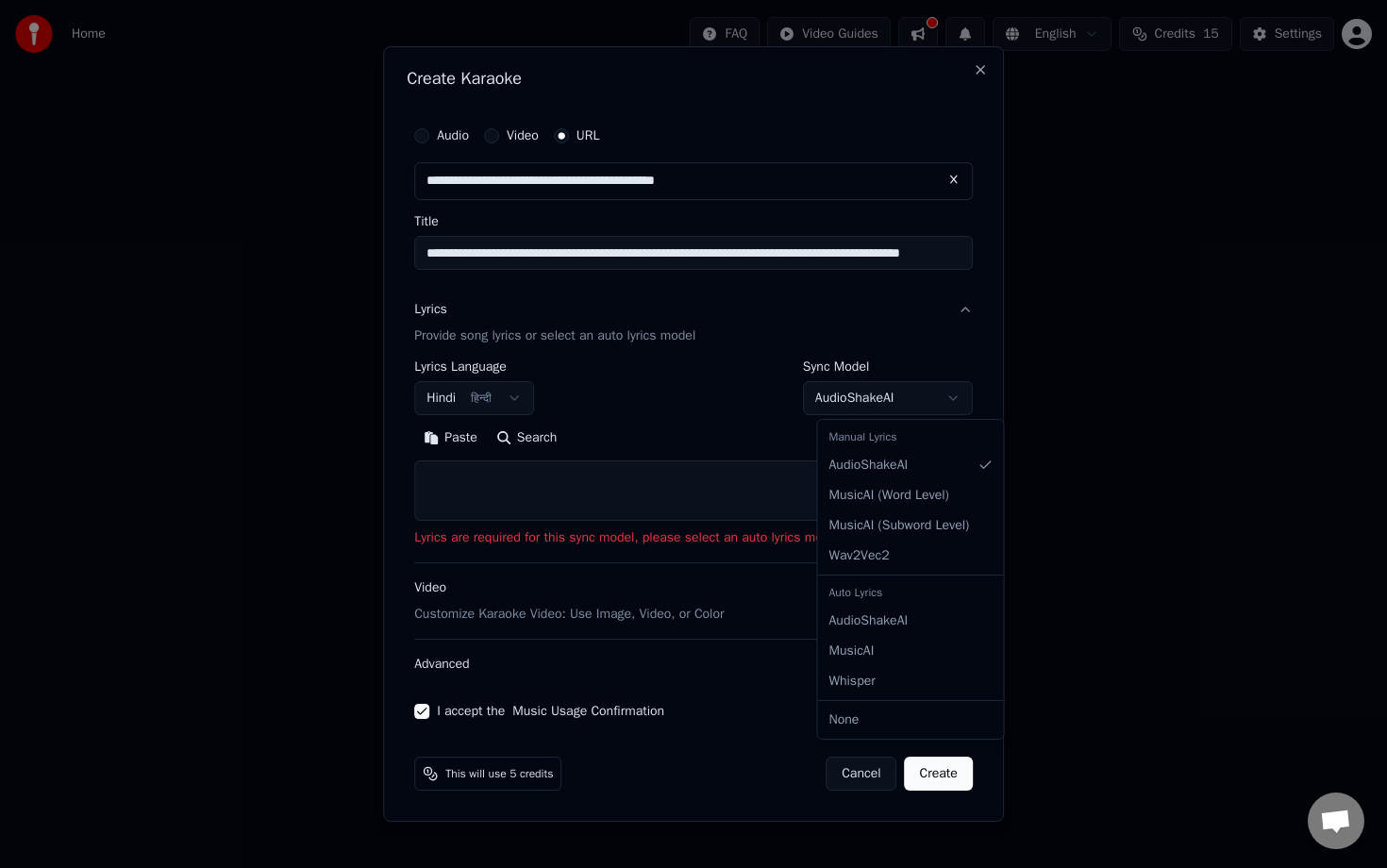 click on "**********" at bounding box center (694, 279) 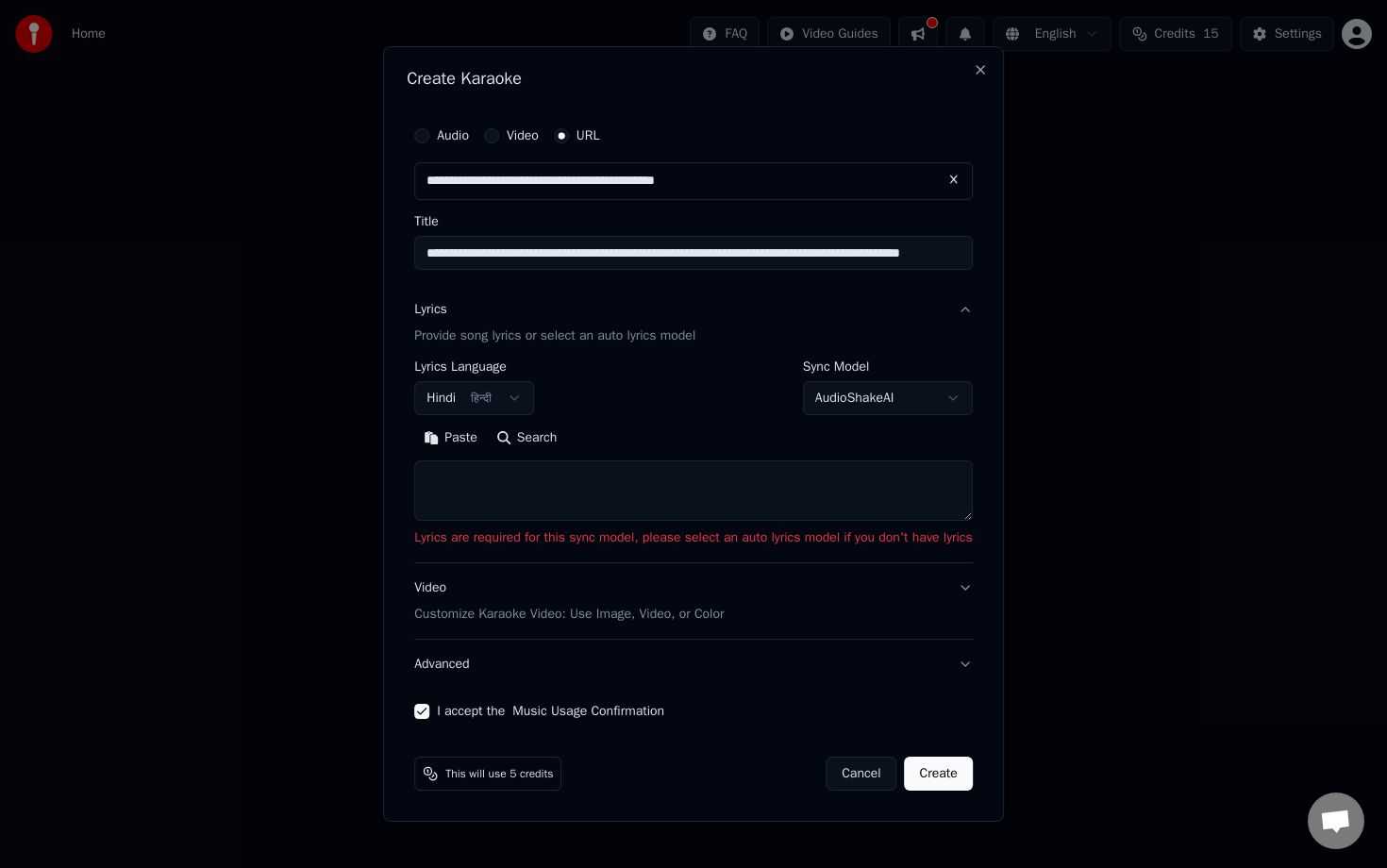 click on "**********" at bounding box center [694, 279] 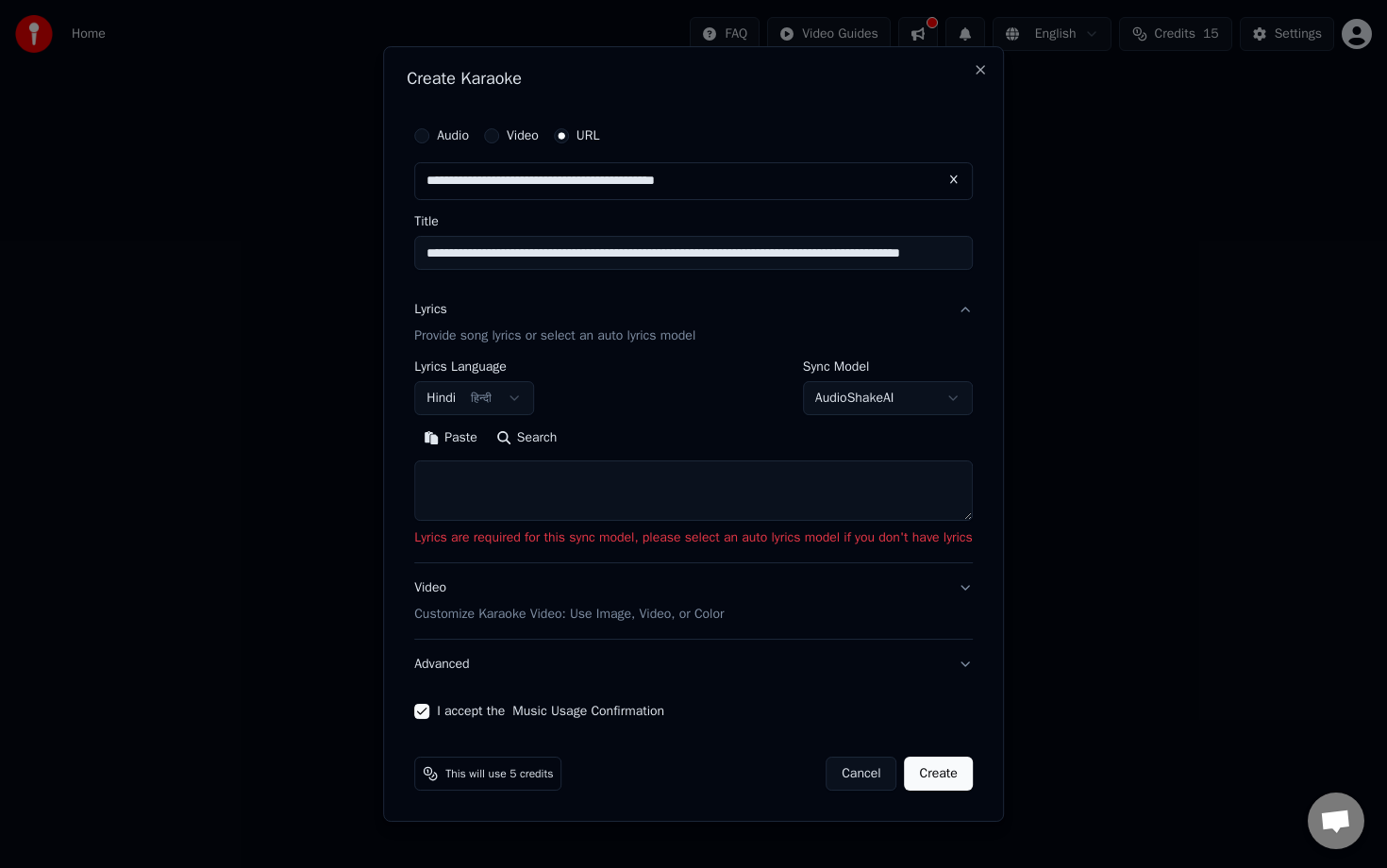 click on "Lyrics Provide song lyrics or select an auto lyrics model" at bounding box center (694, 323) 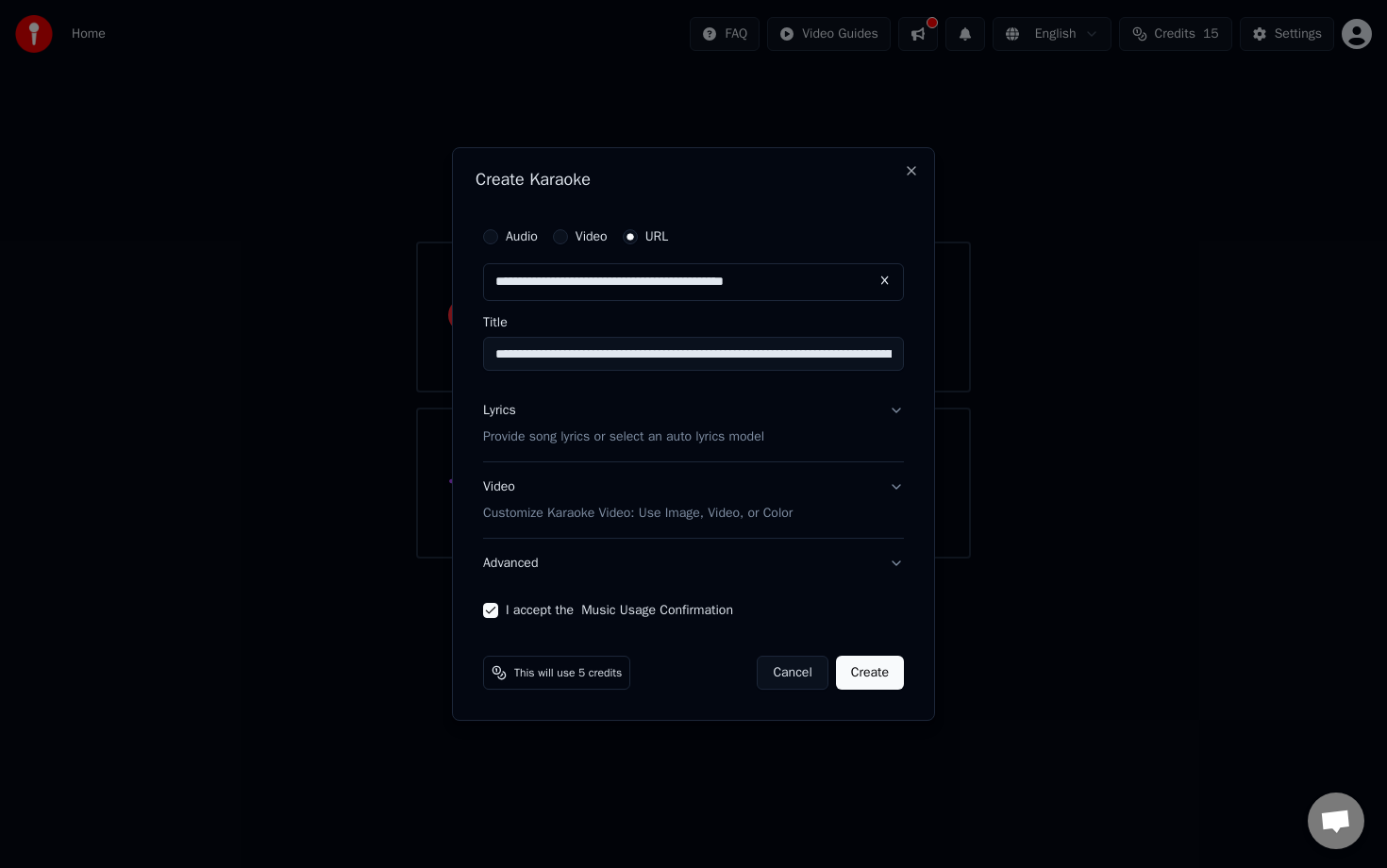 click on "Create" at bounding box center (870, 673) 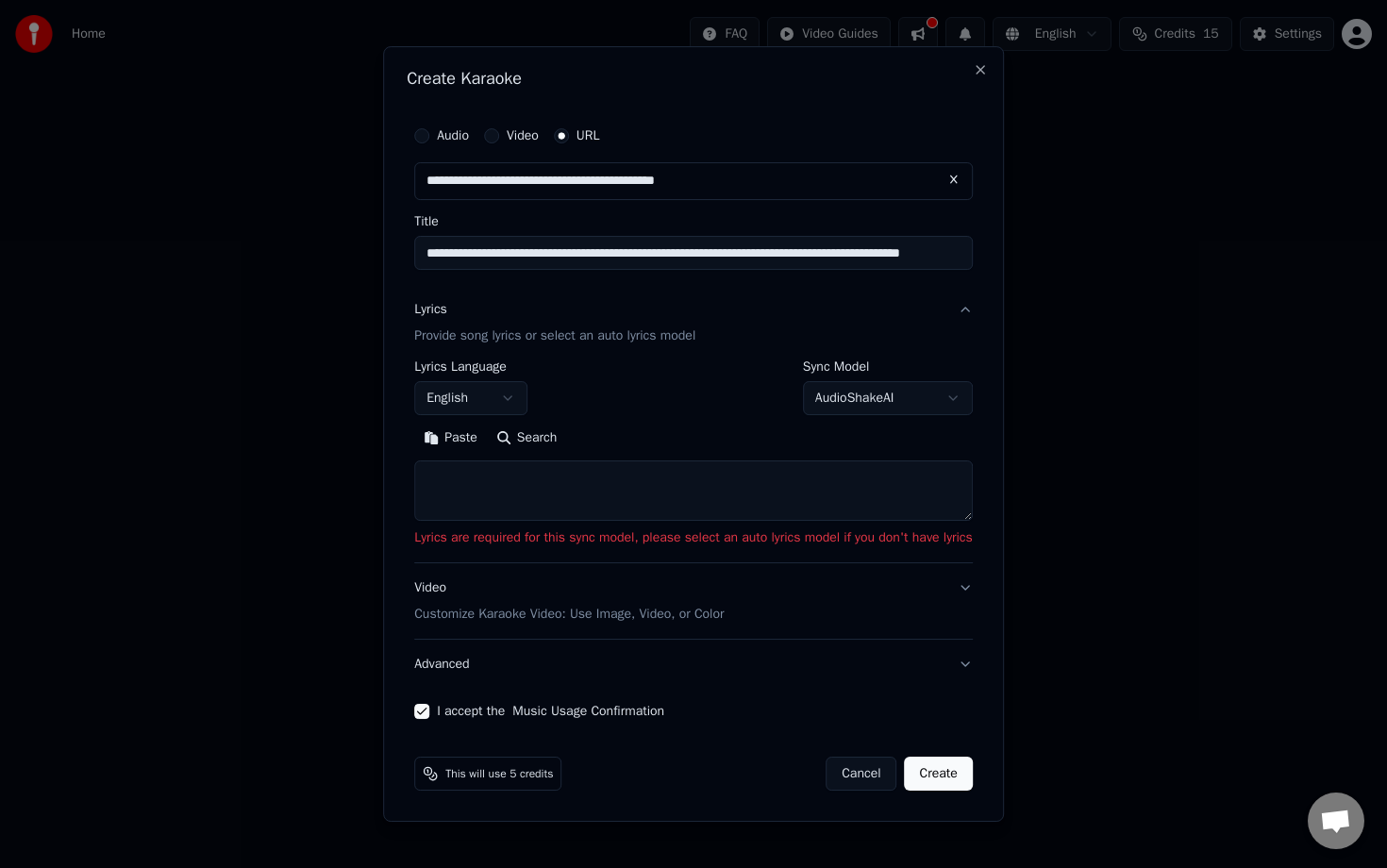 click on "**********" at bounding box center [694, 279] 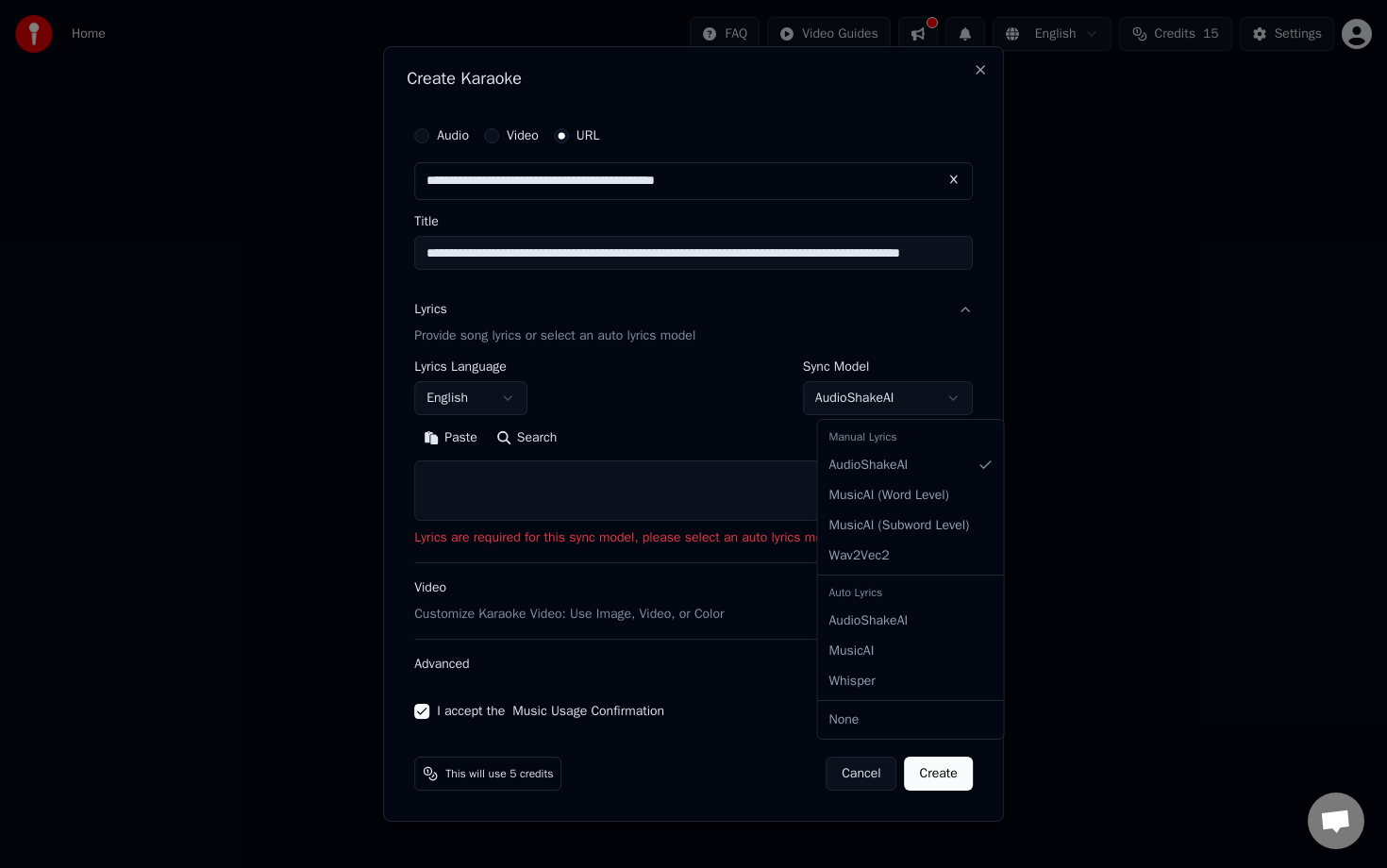 click on "**********" at bounding box center (694, 279) 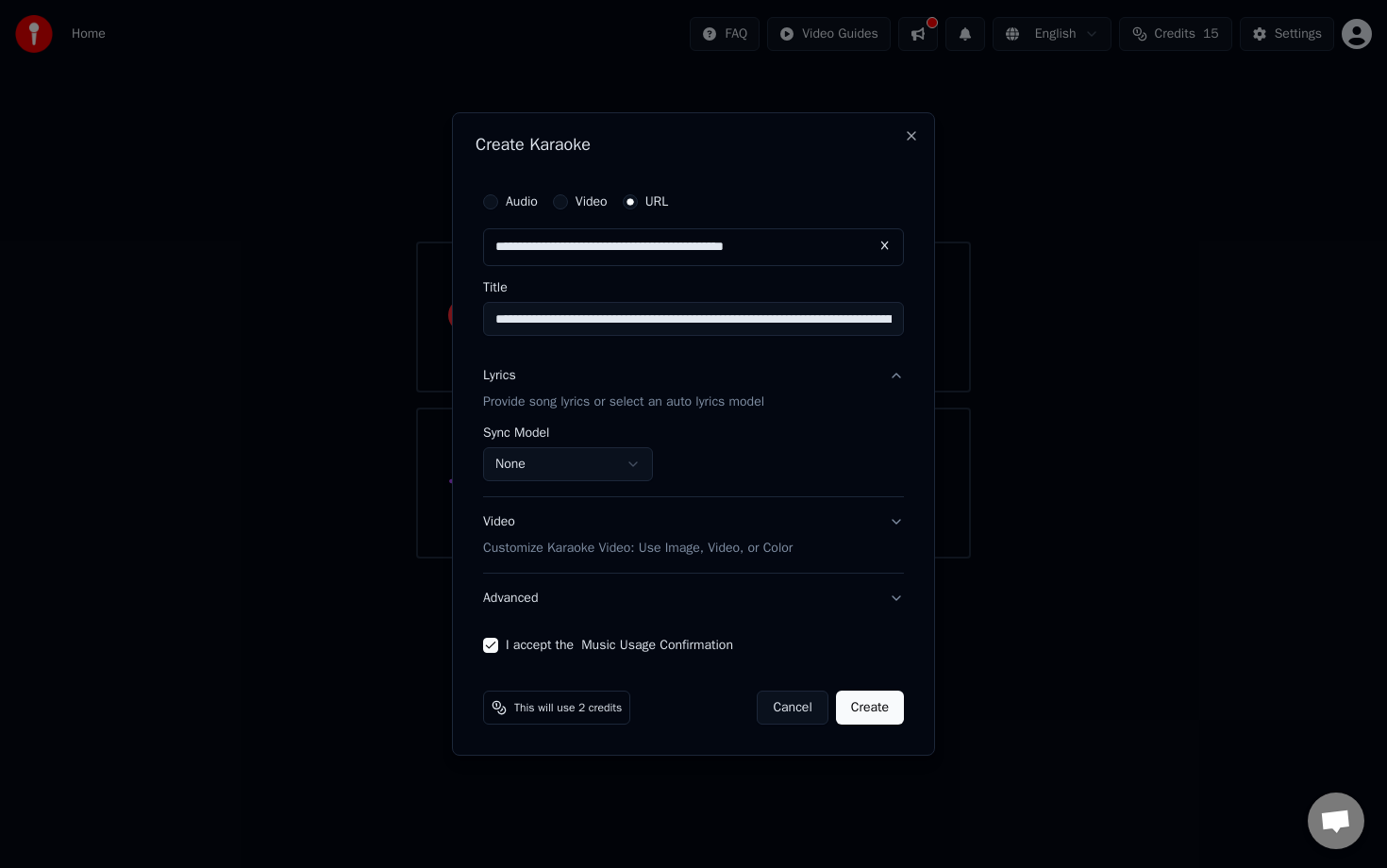 click on "Create" at bounding box center (870, 708) 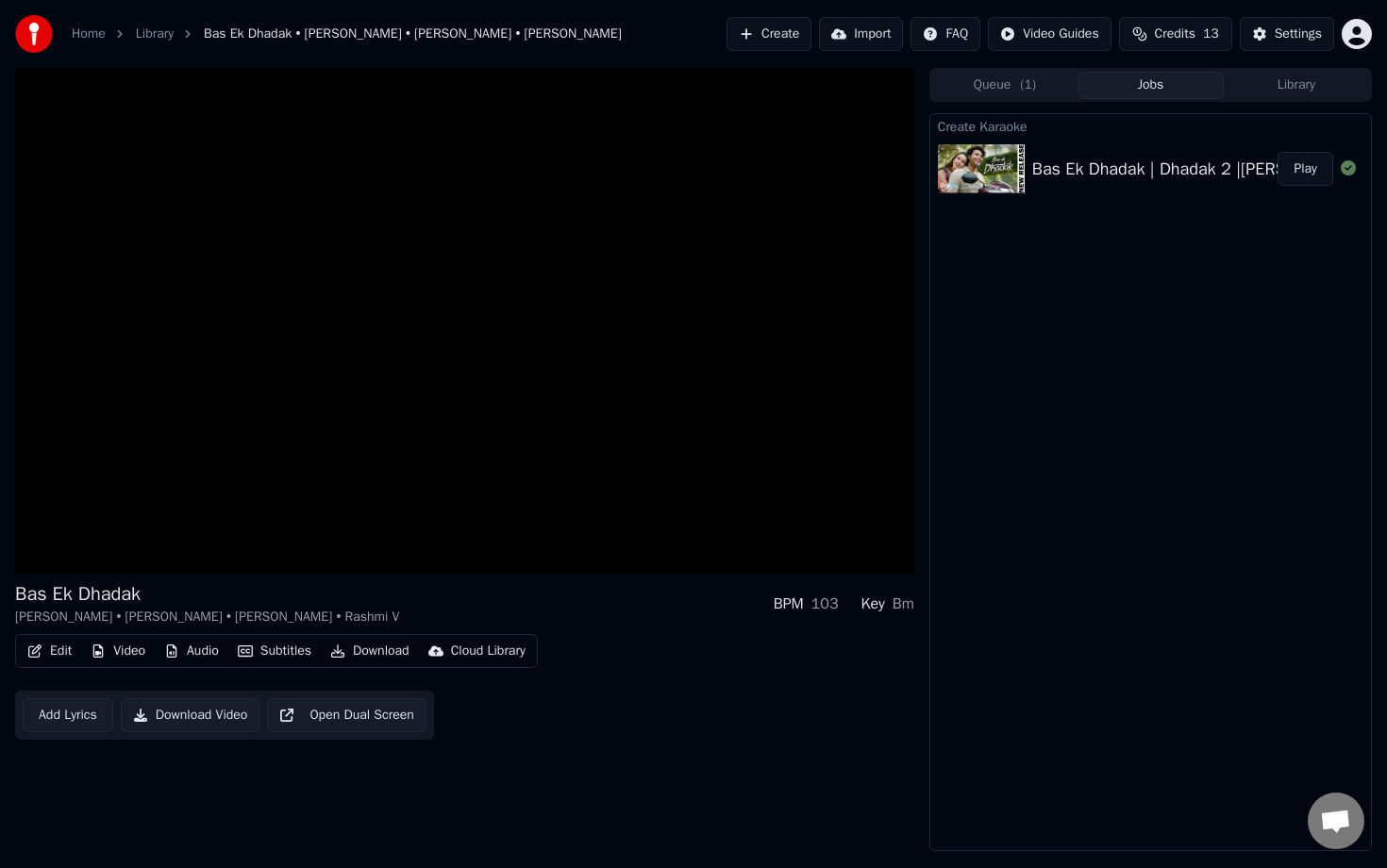 click on "Audio" at bounding box center [192, 651] 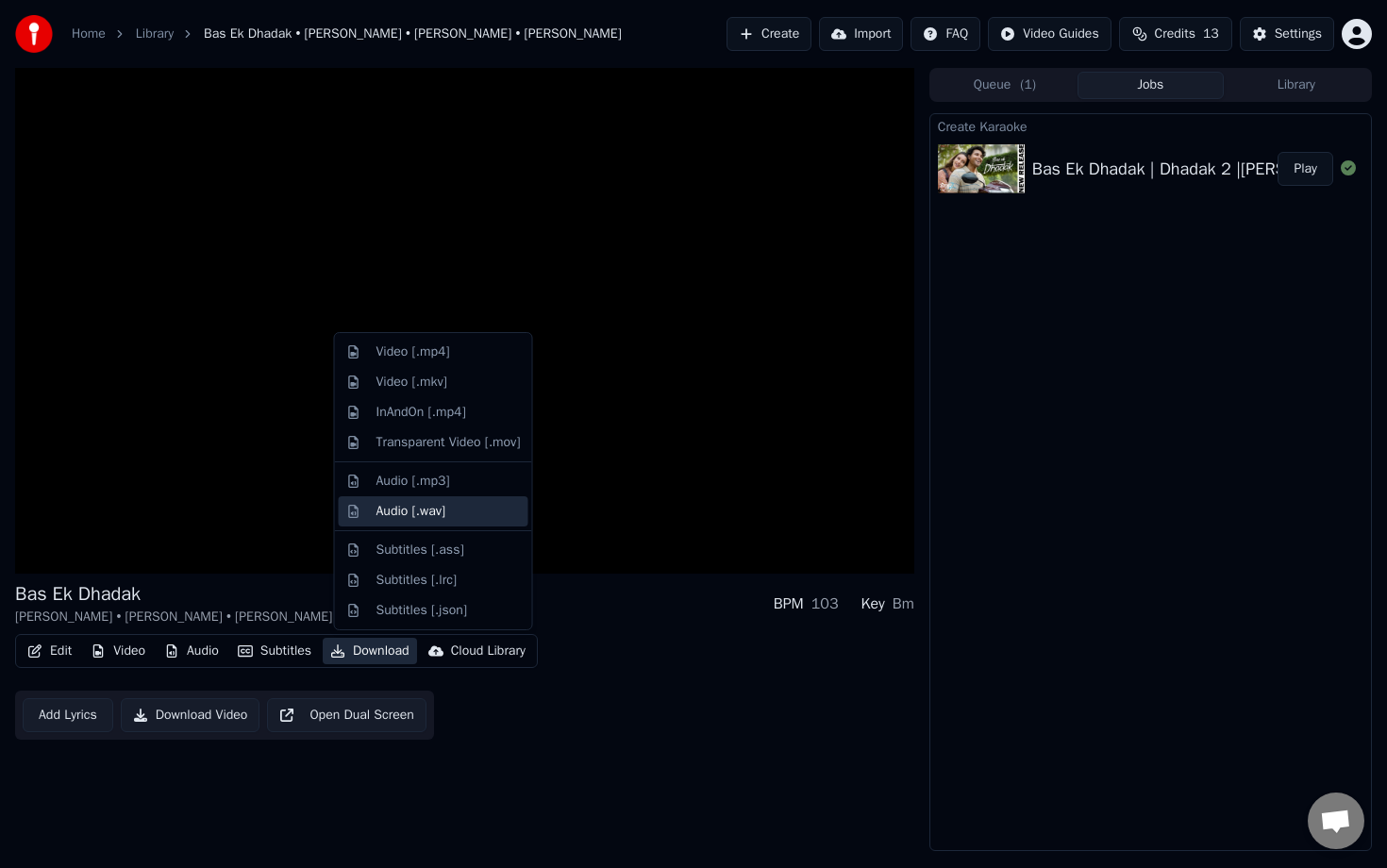 click on "Audio [.wav]" at bounding box center [411, 511] 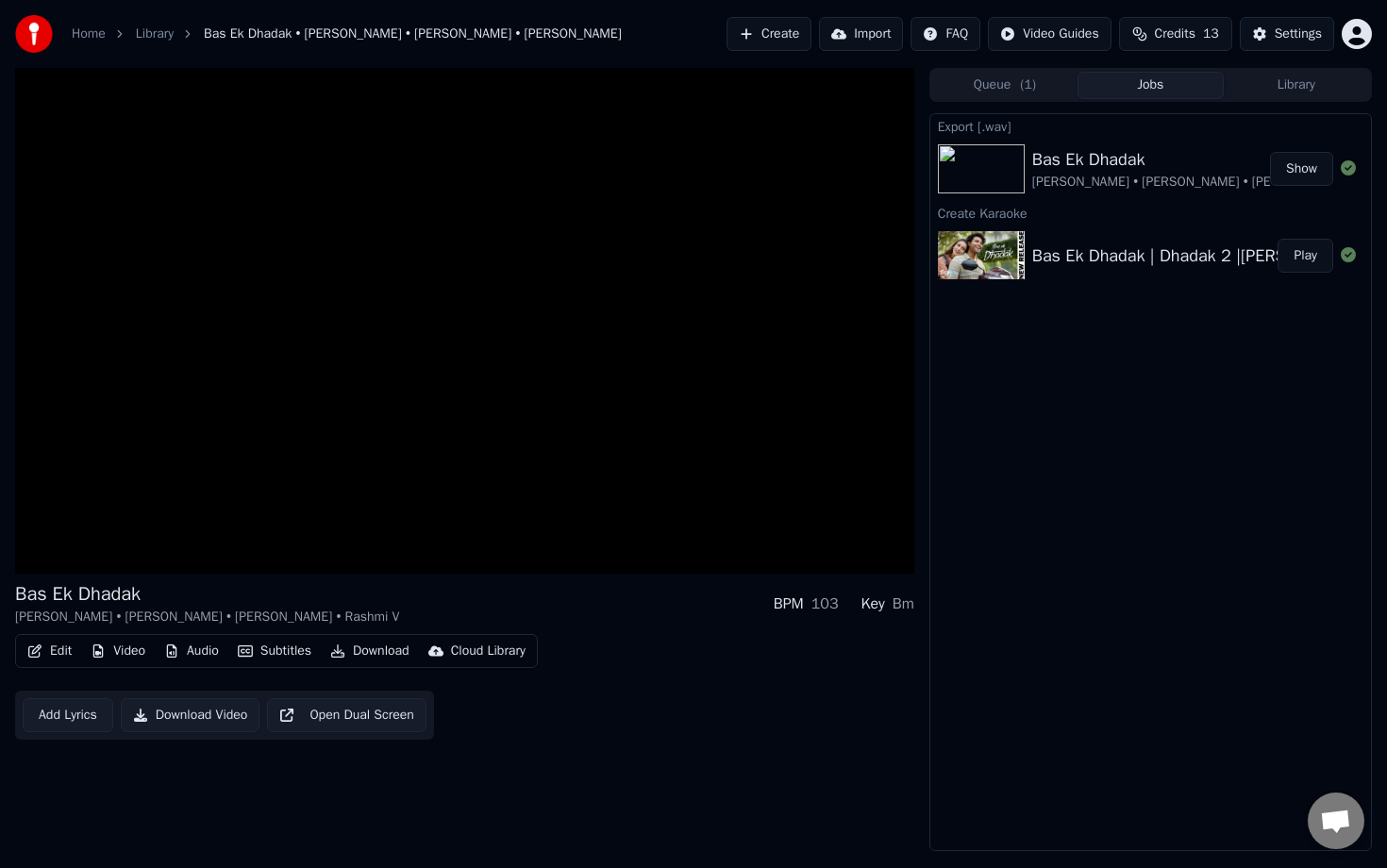 click on "Show" at bounding box center [1301, 169] 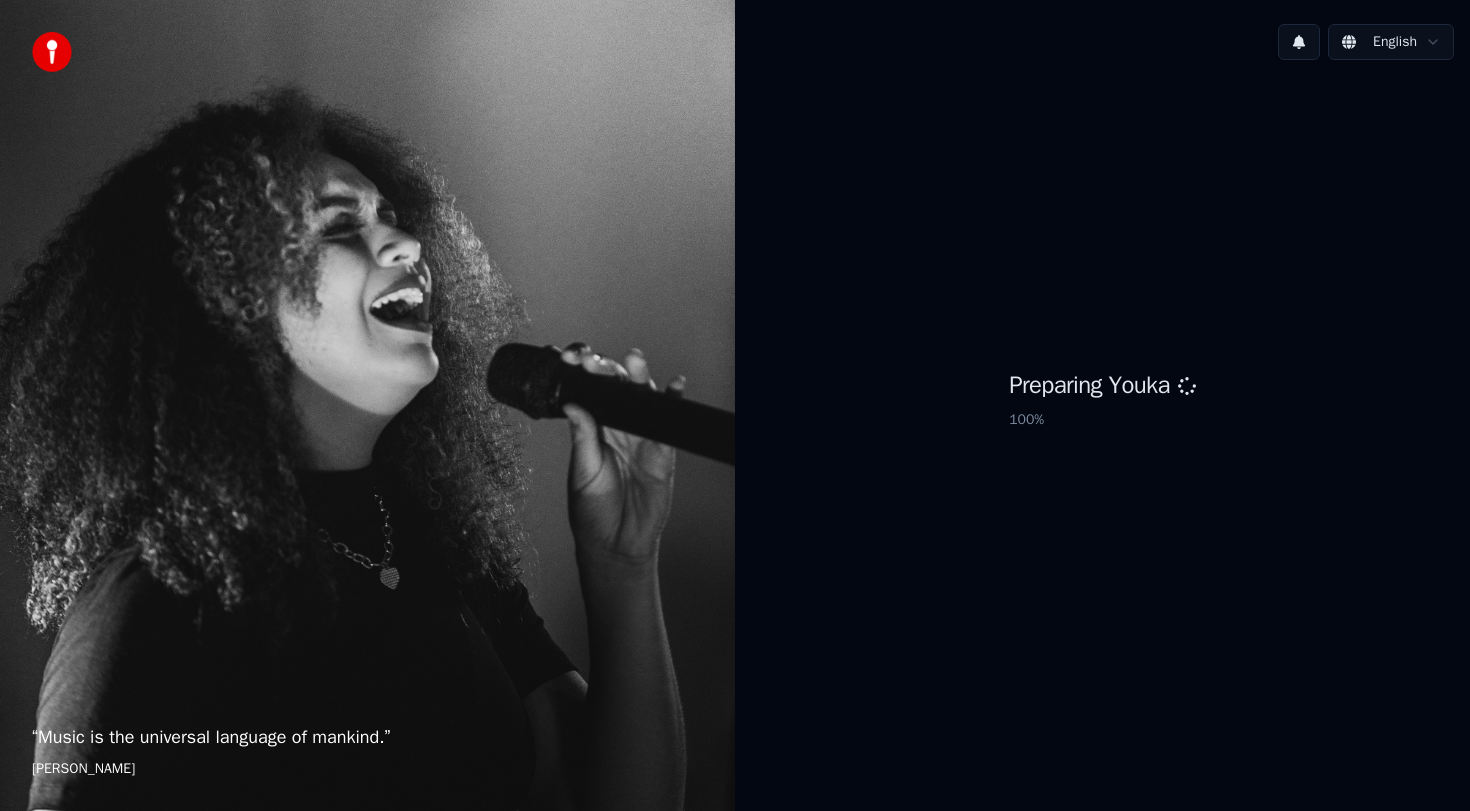 scroll, scrollTop: 0, scrollLeft: 0, axis: both 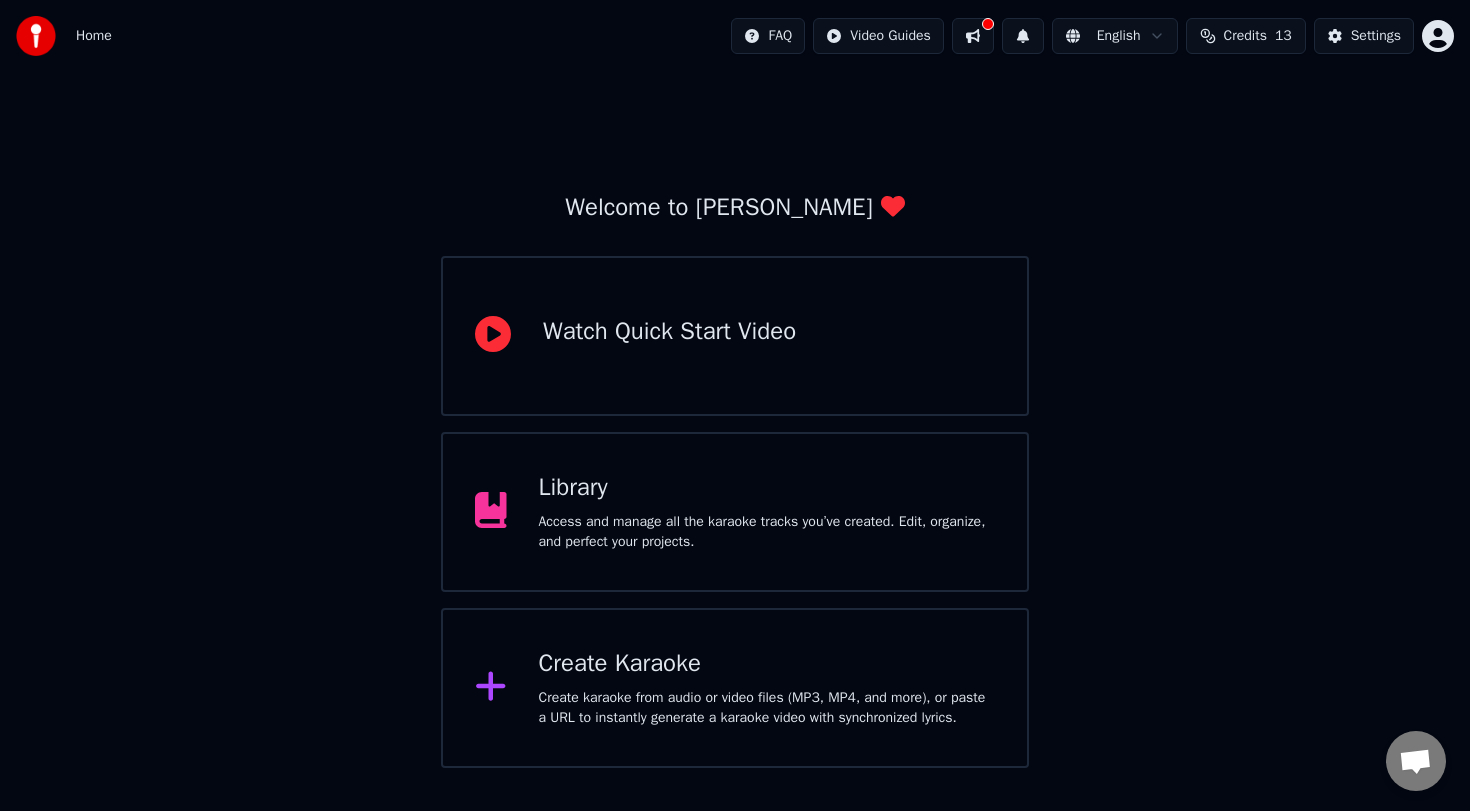 click on "Create karaoke from audio or video files (MP3, MP4, and more), or paste a URL to instantly generate a karaoke video with synchronized lyrics." at bounding box center [767, 708] 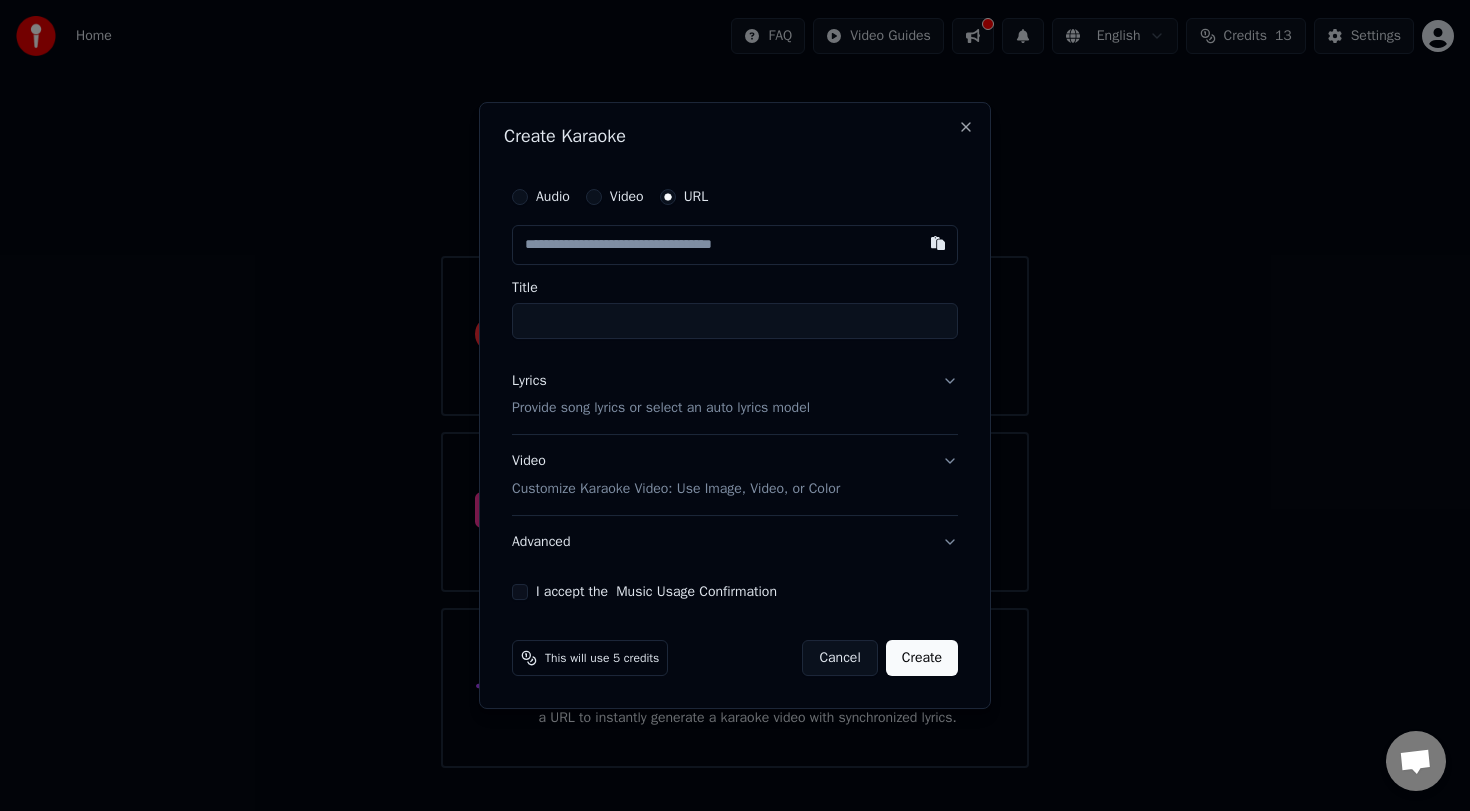 click at bounding box center (735, 245) 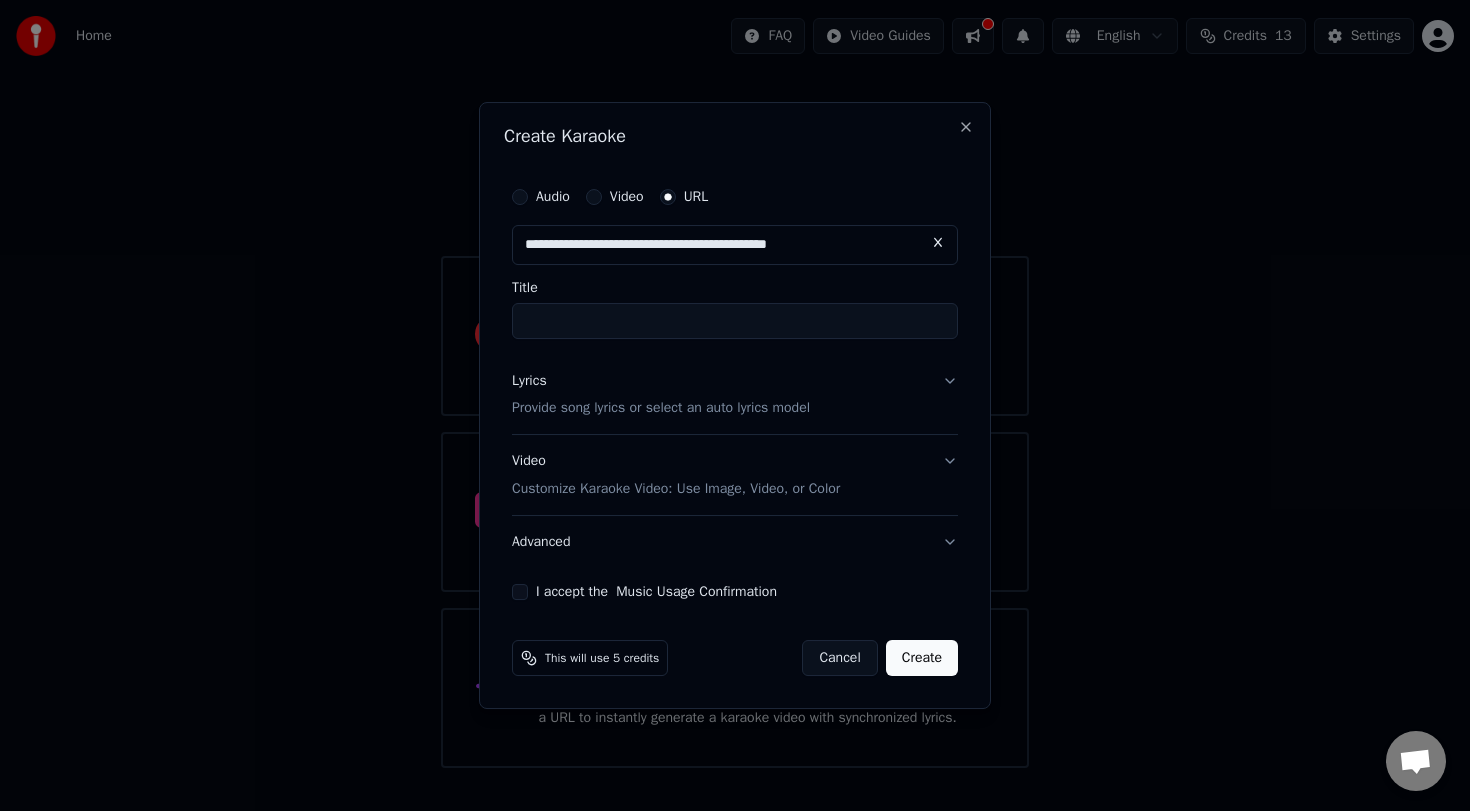 type on "**********" 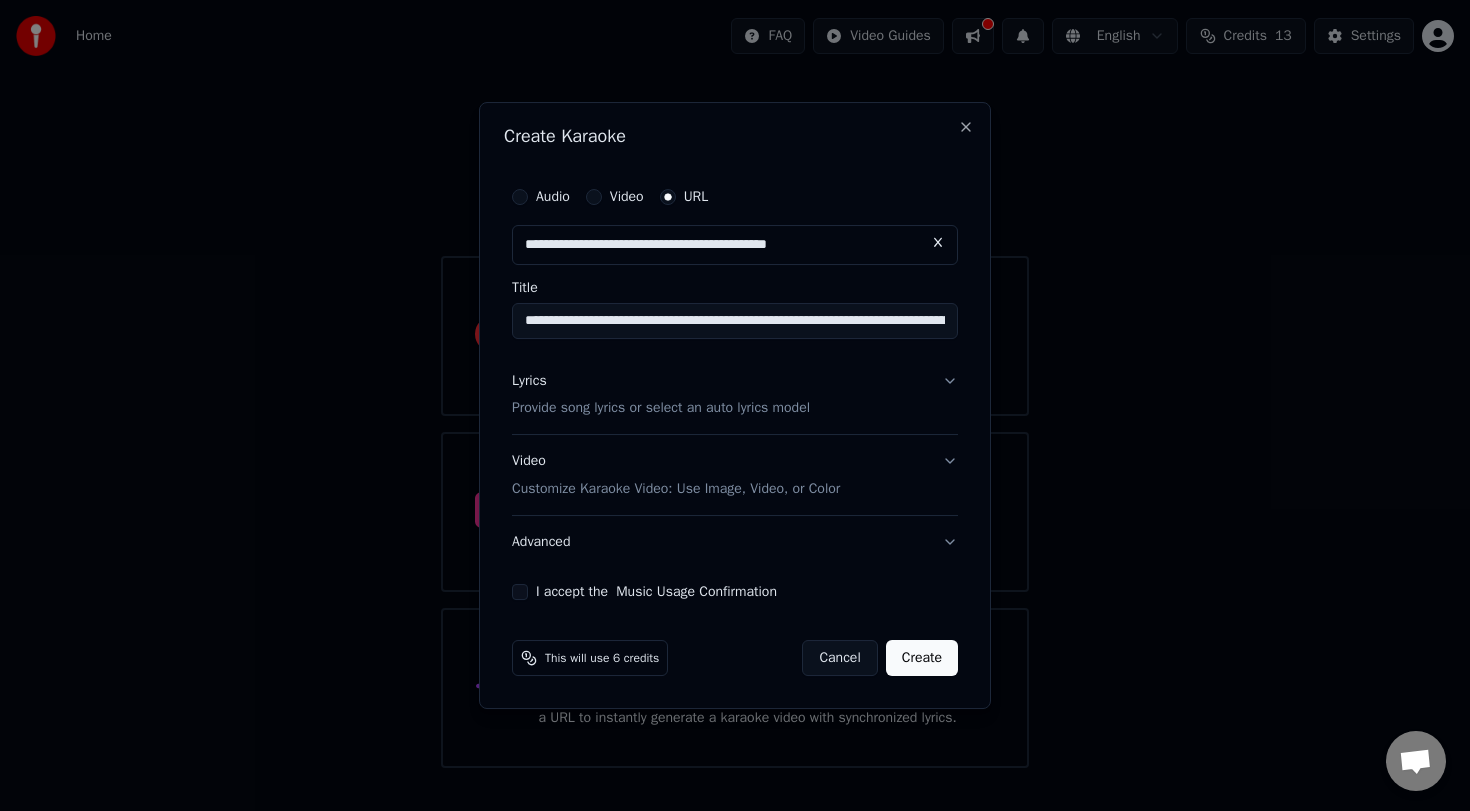 type on "**********" 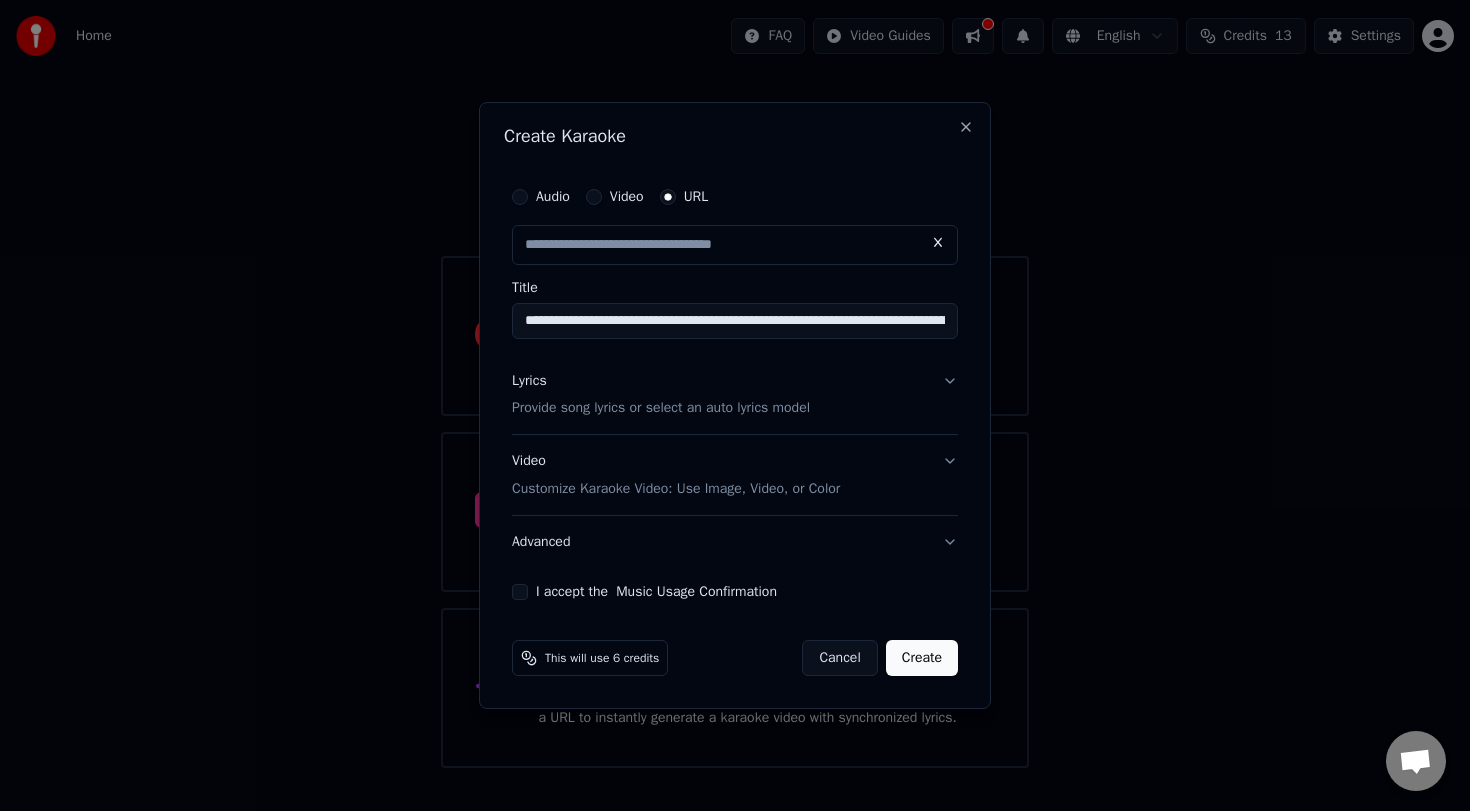 click on "**********" at bounding box center [735, 389] 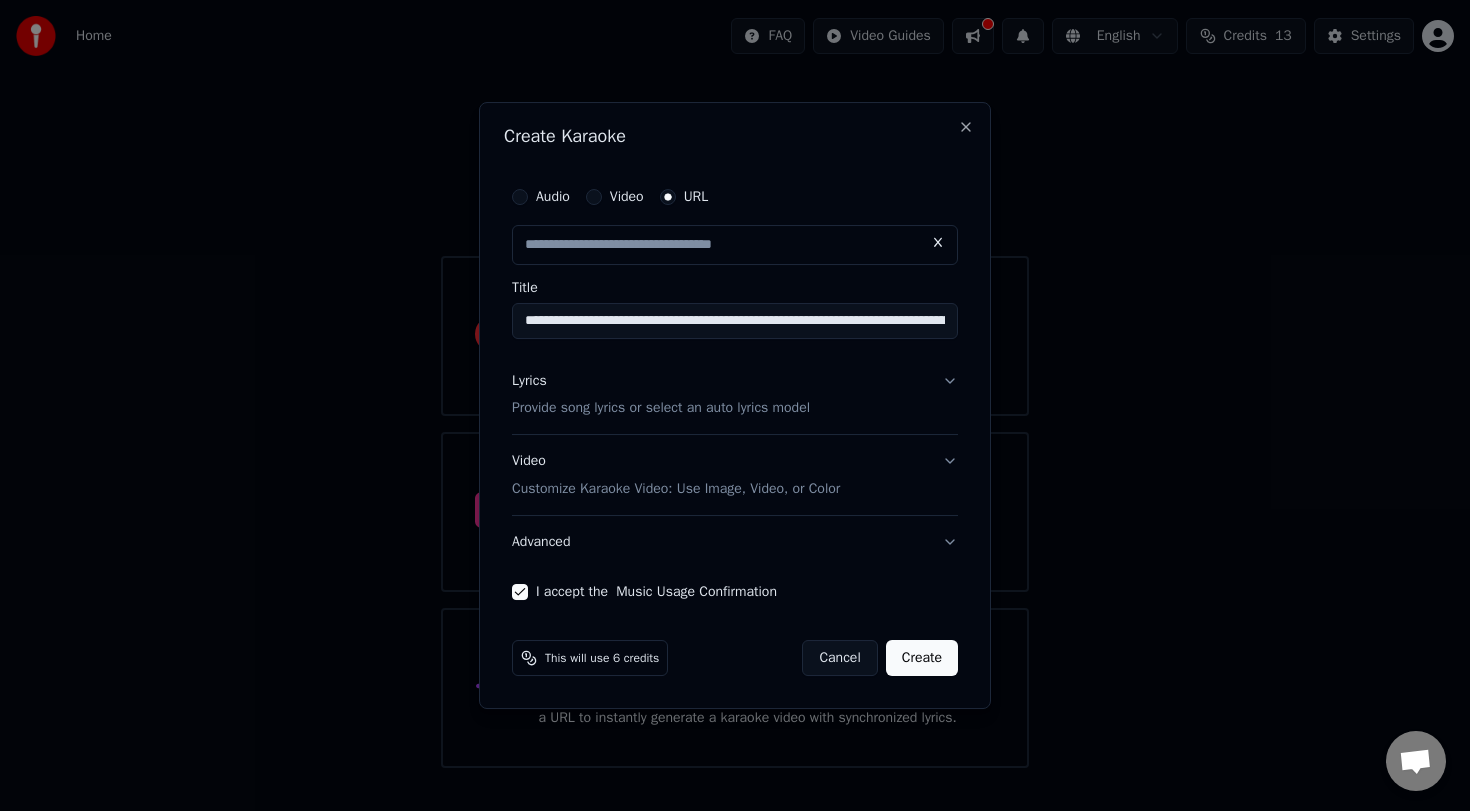 click on "Create" at bounding box center [922, 658] 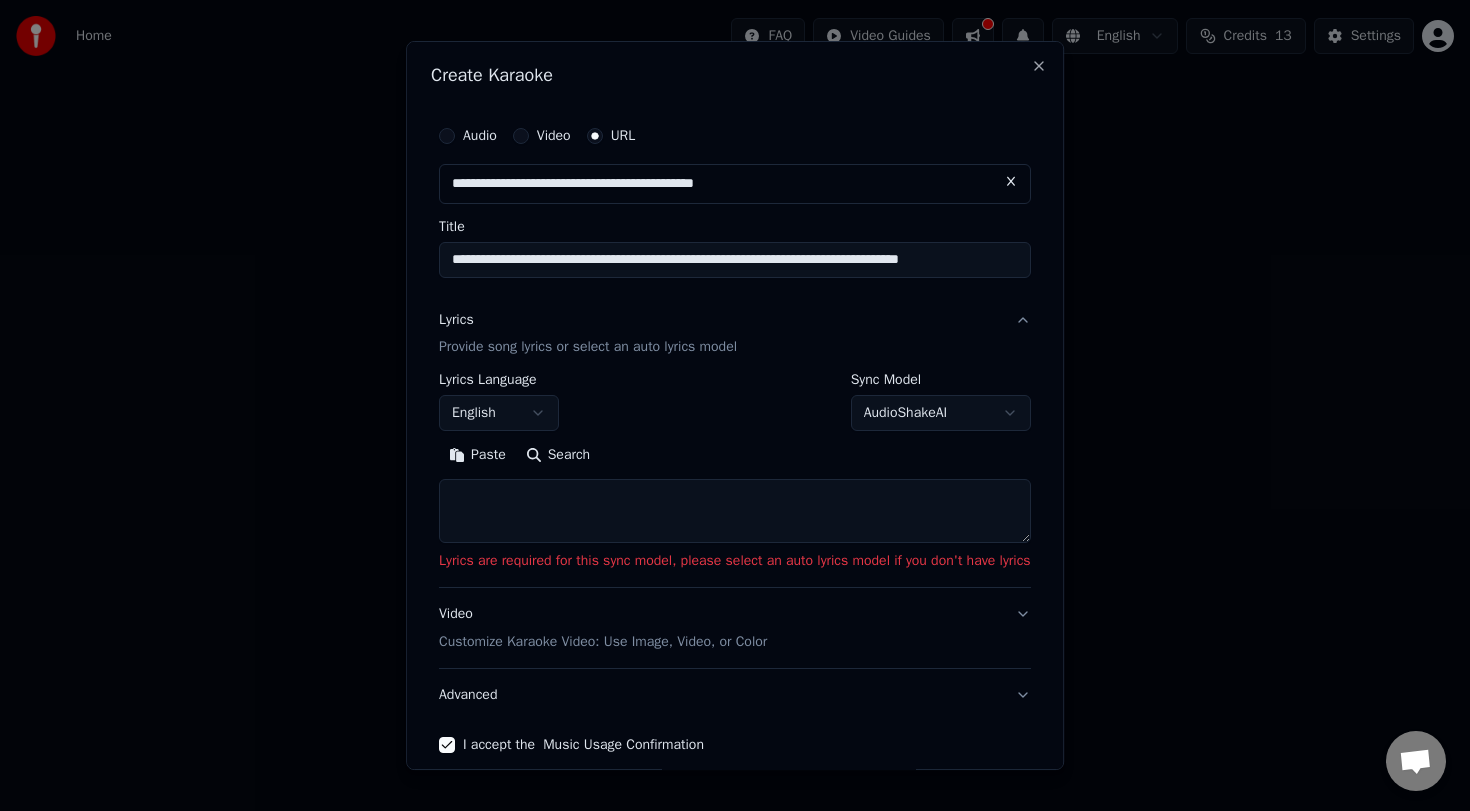 click on "**********" at bounding box center [735, 384] 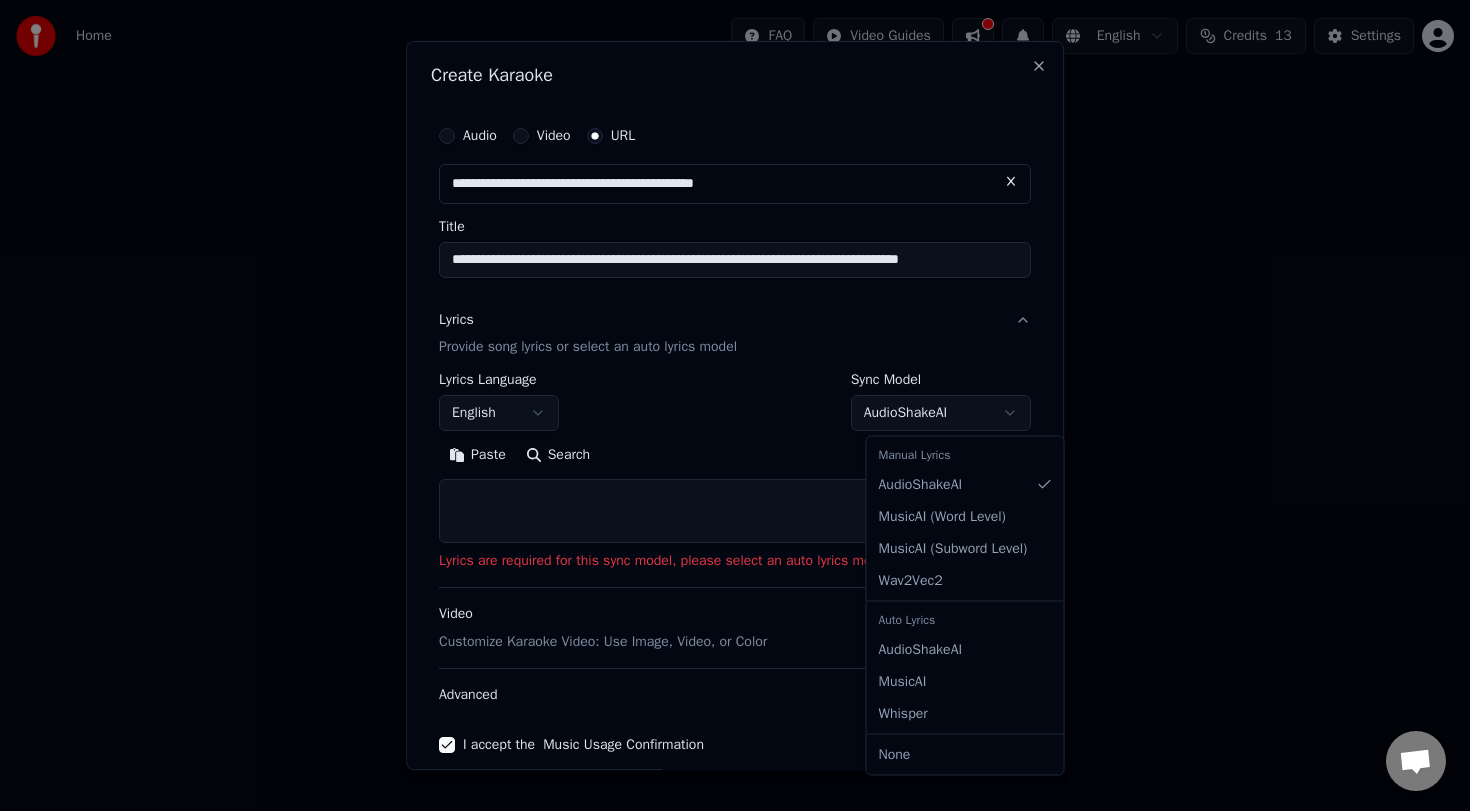 select on "**********" 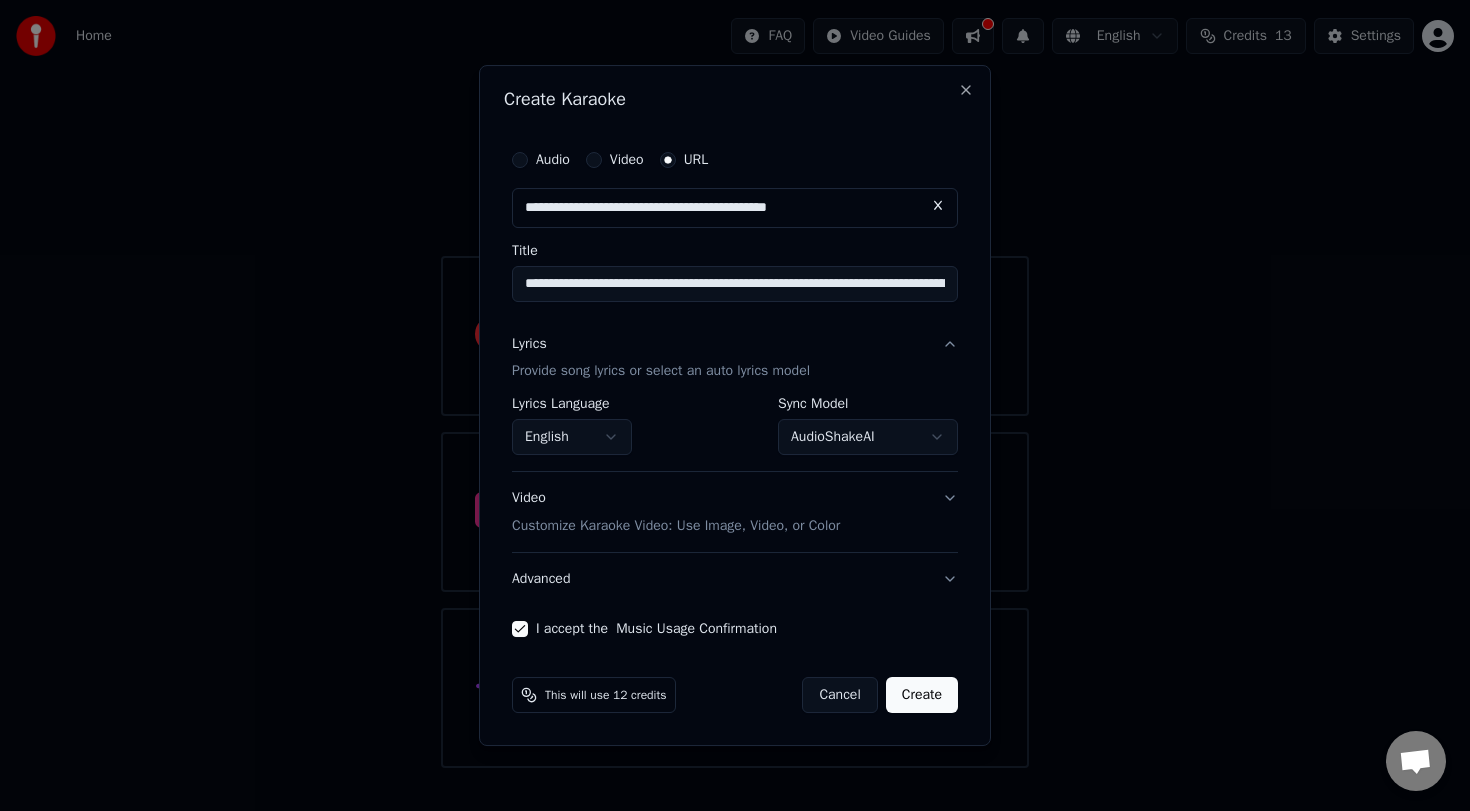 click on "English" at bounding box center (572, 438) 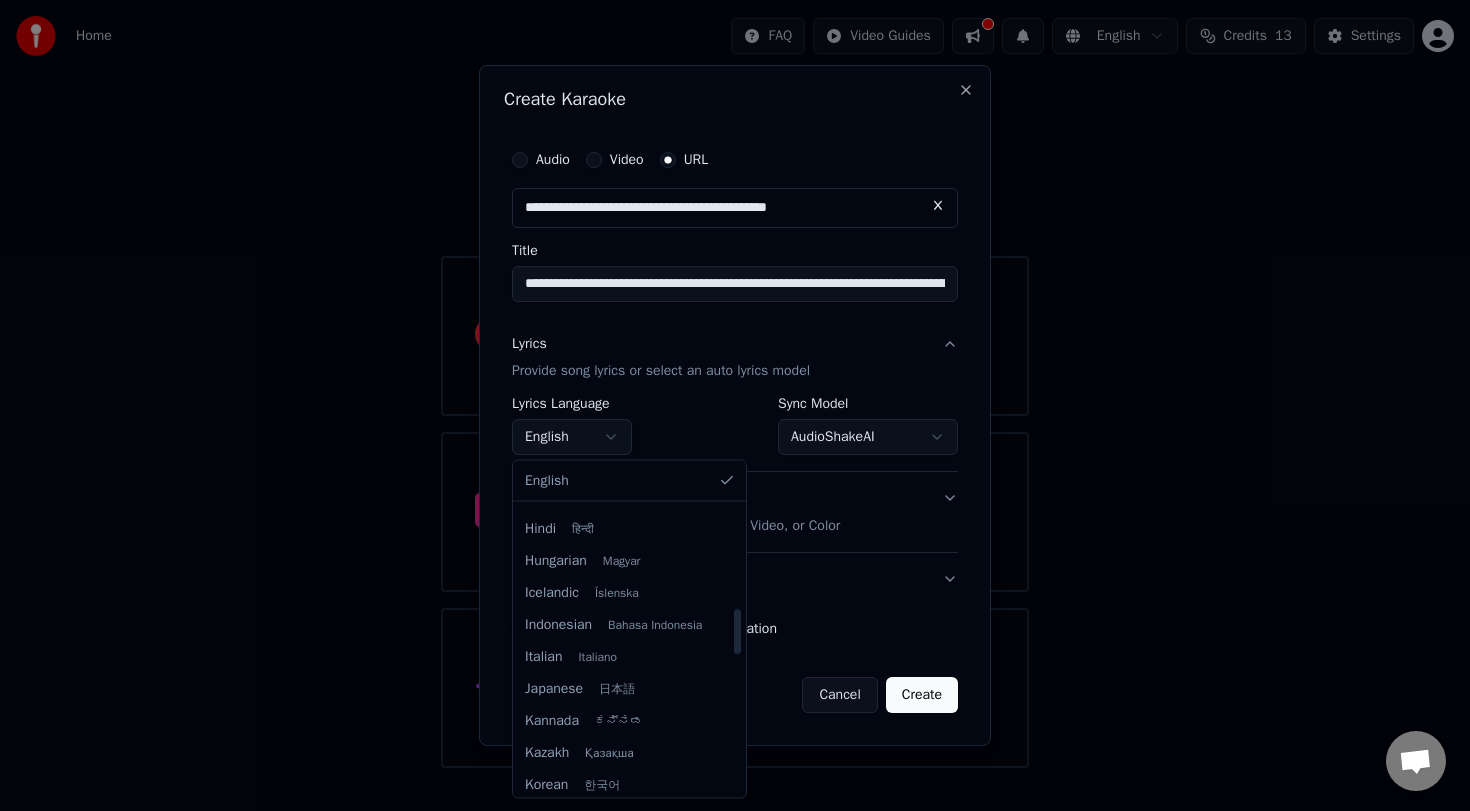 scroll, scrollTop: 648, scrollLeft: 0, axis: vertical 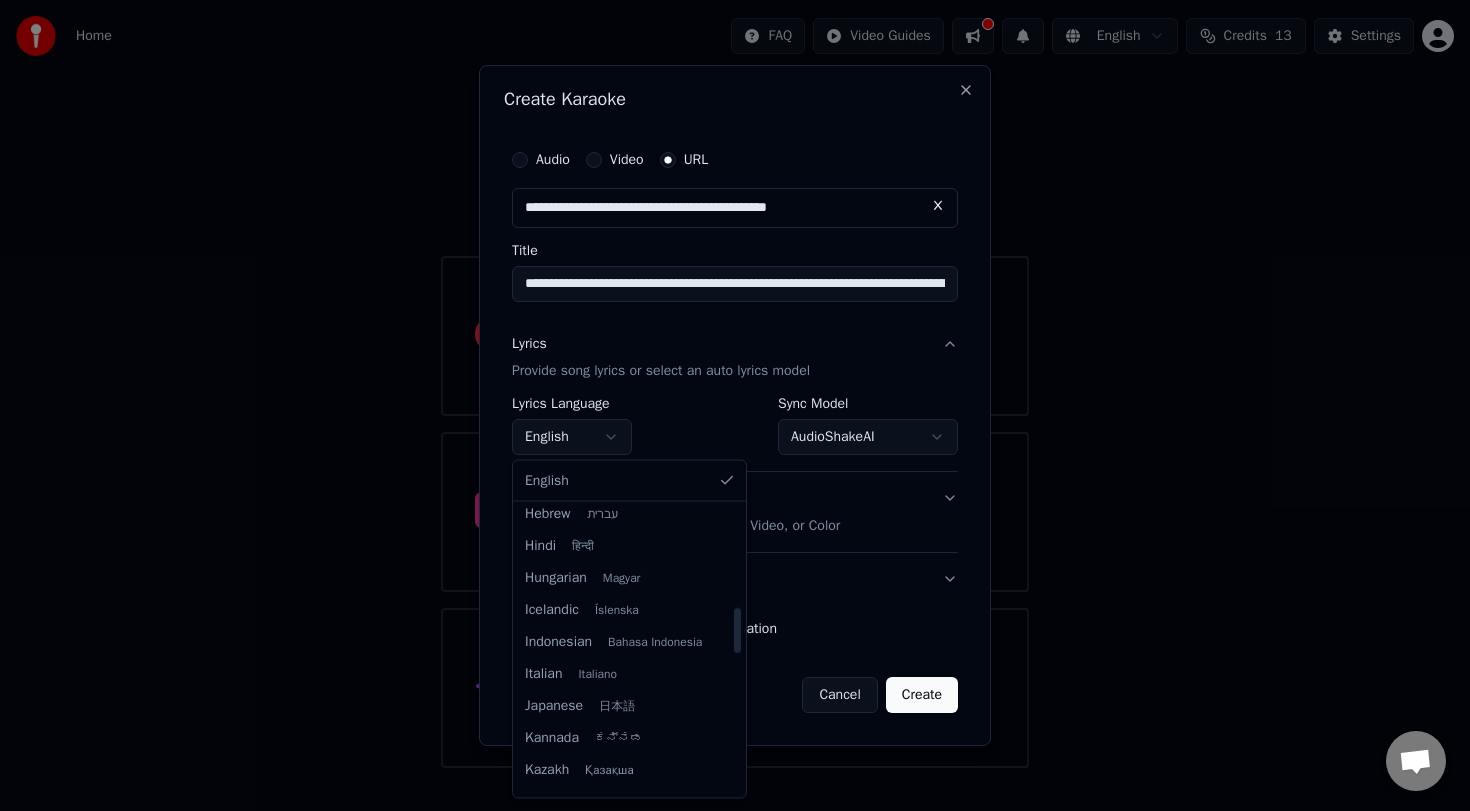 select on "**" 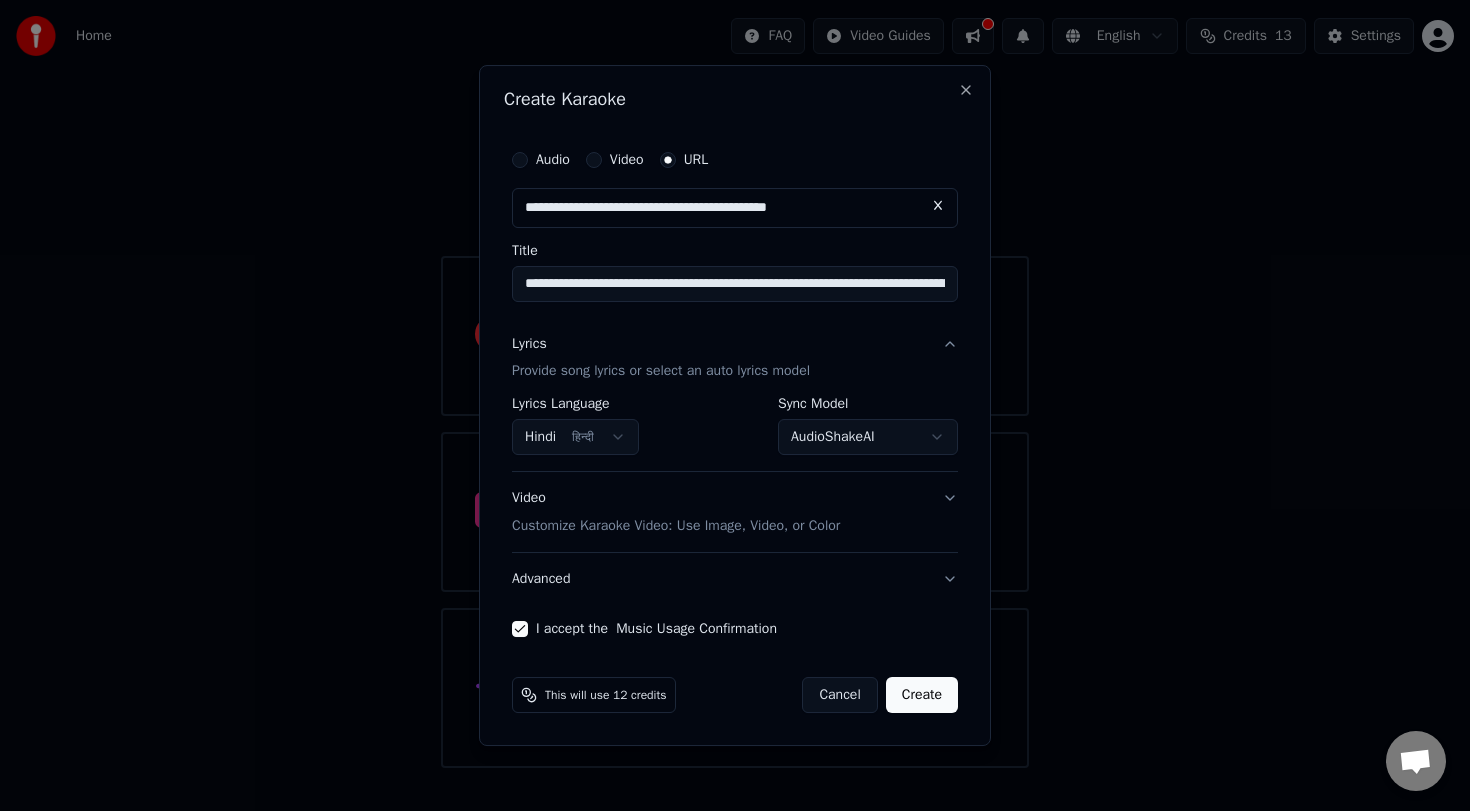 click on "Create" at bounding box center [922, 695] 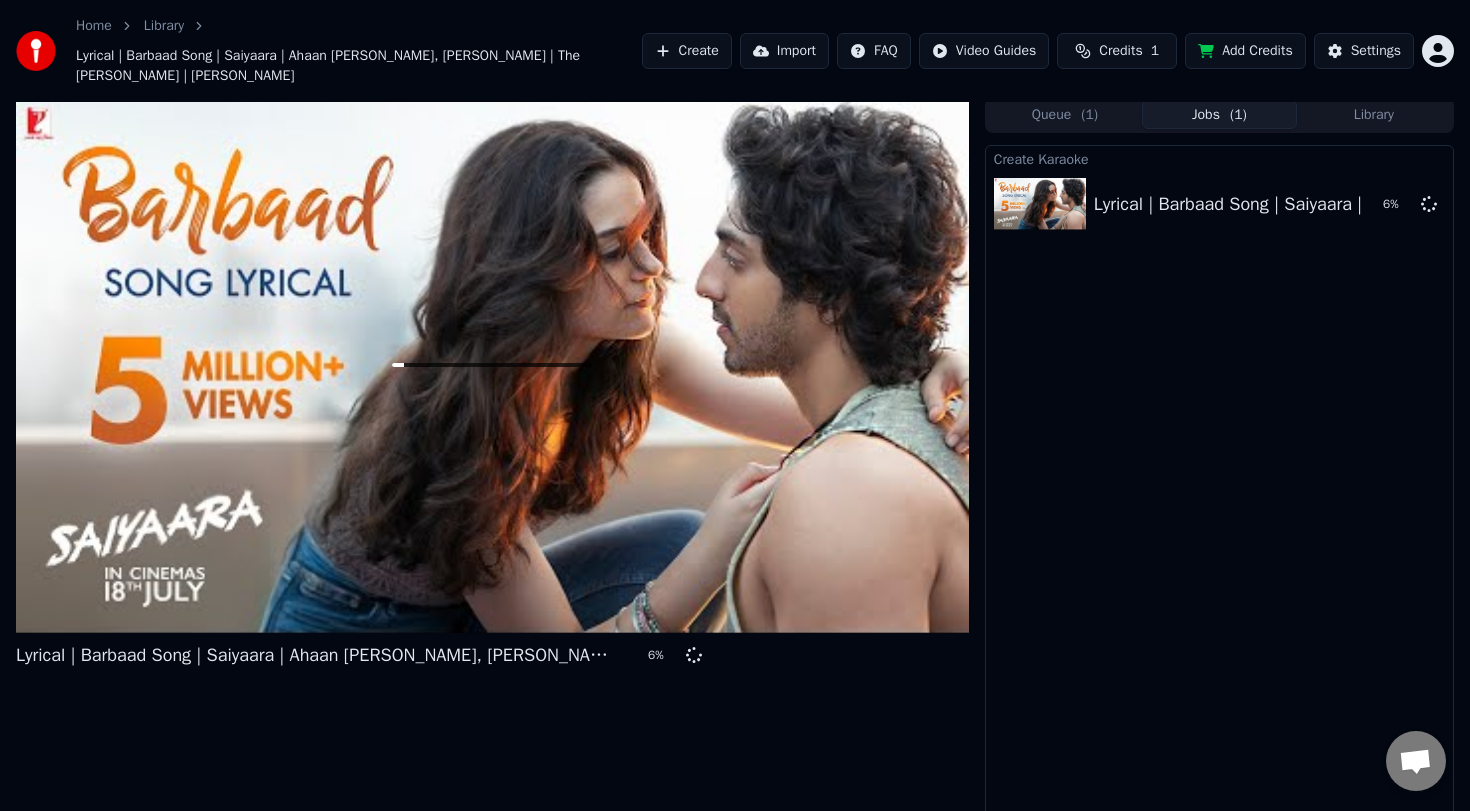 scroll, scrollTop: 0, scrollLeft: 0, axis: both 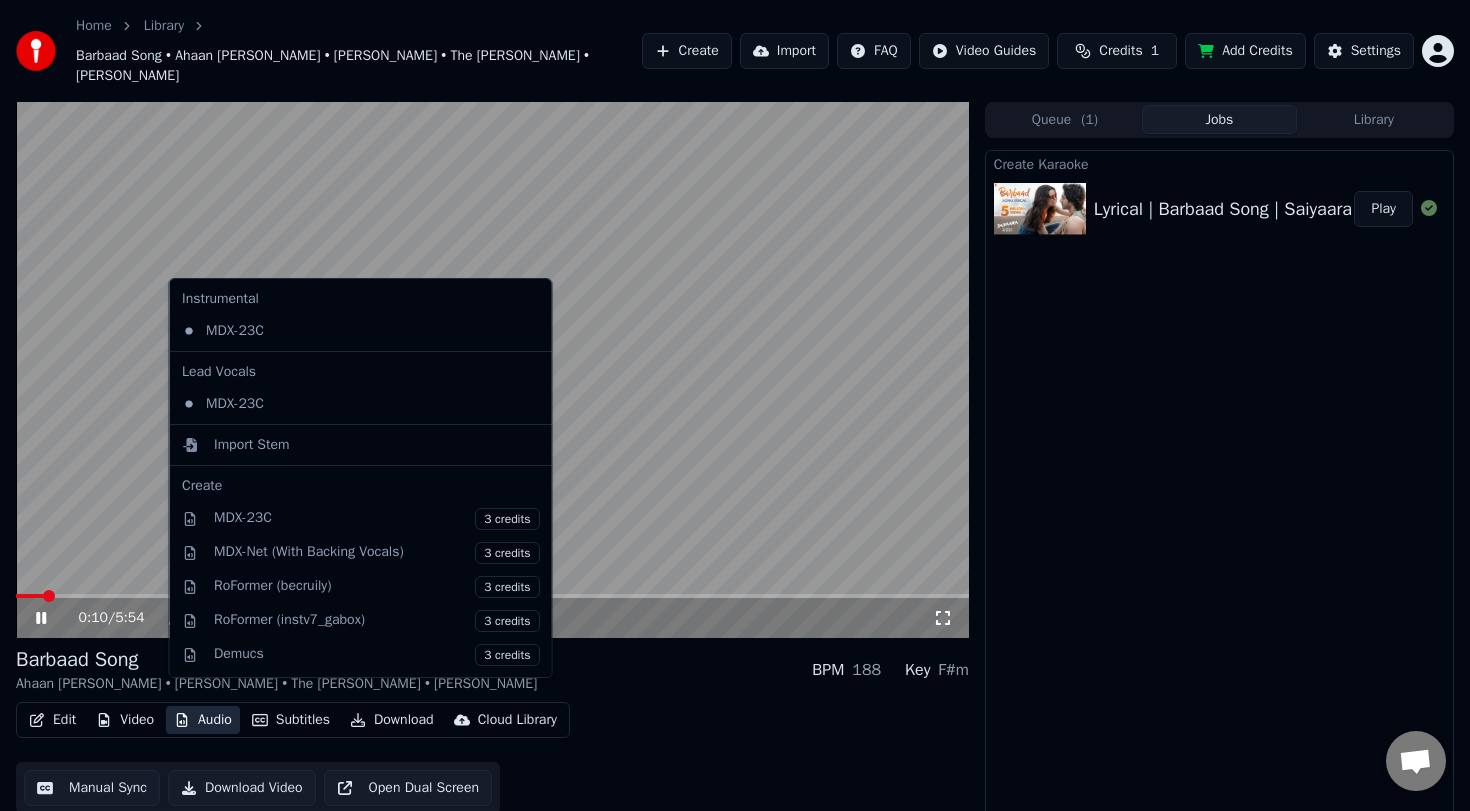 click on "Audio" at bounding box center (203, 720) 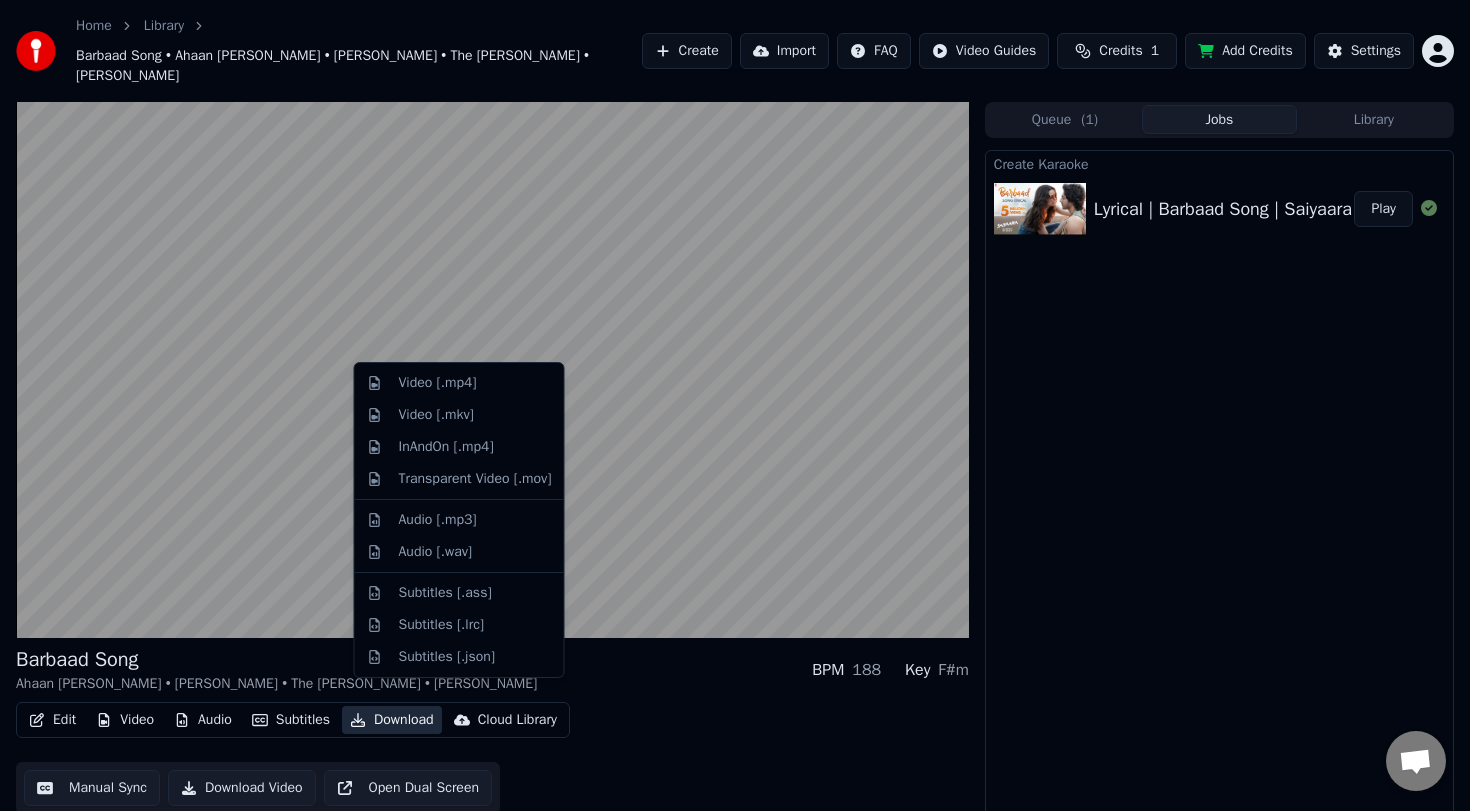 click on "Download" at bounding box center [392, 720] 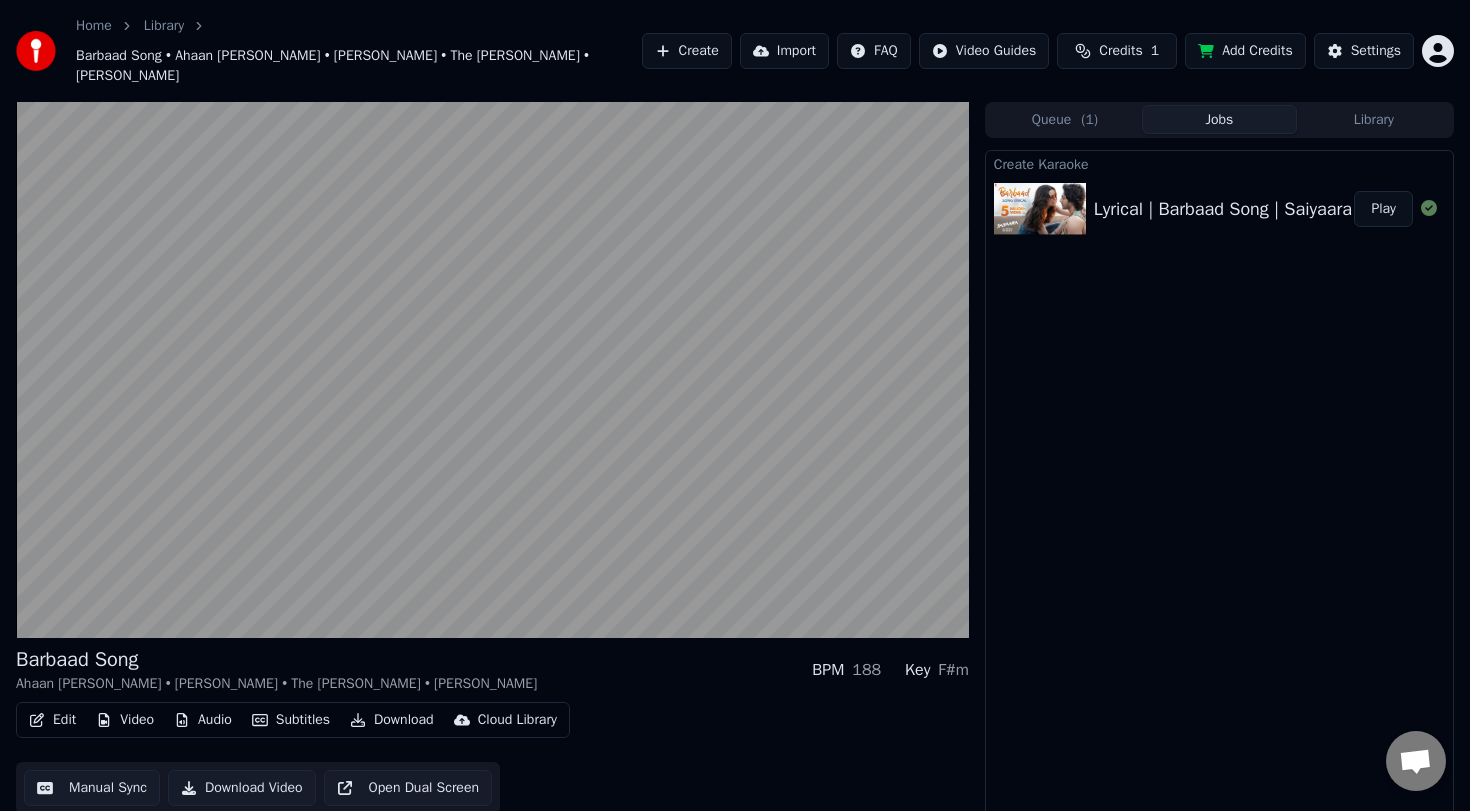 click on "Download" at bounding box center [392, 720] 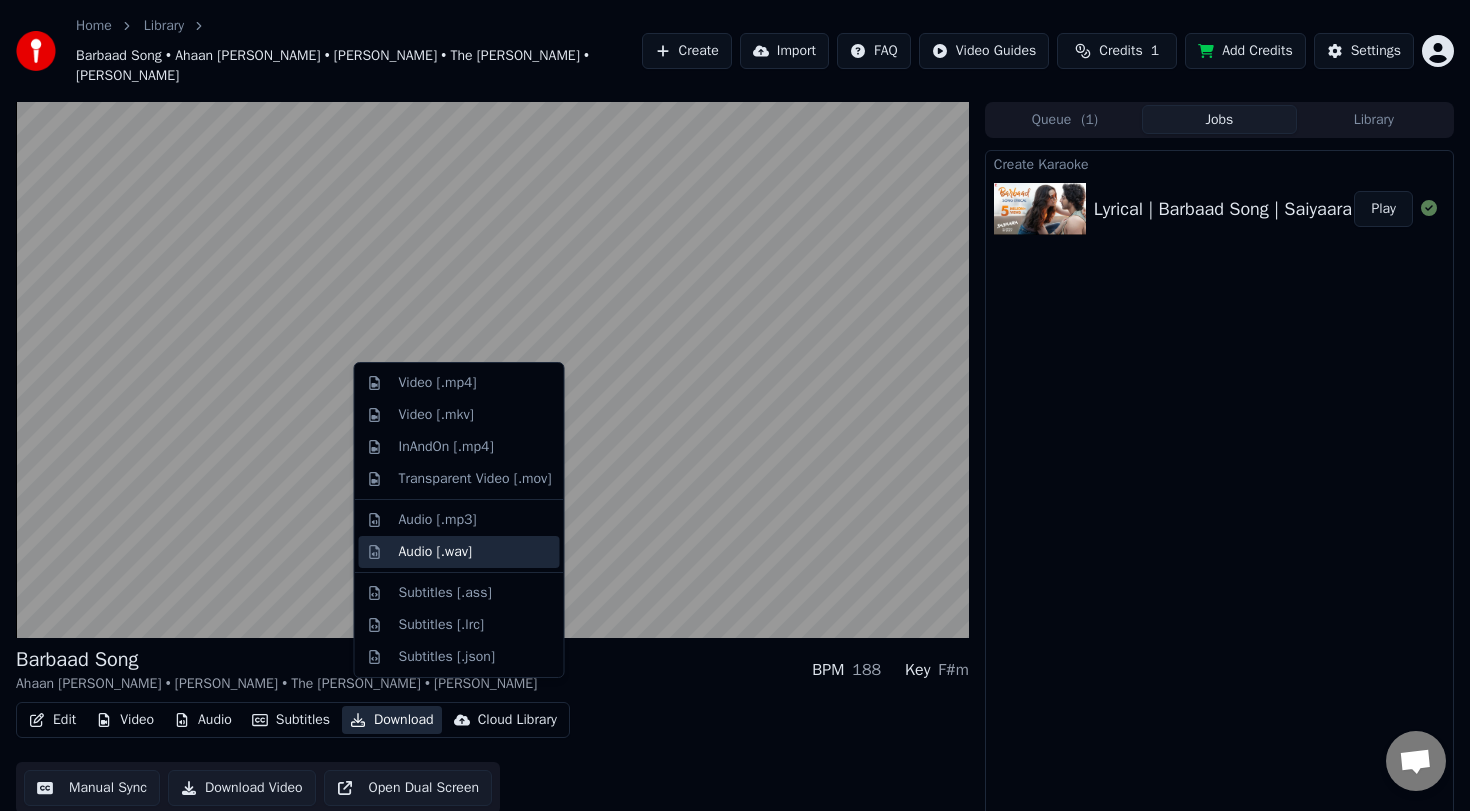 click on "Audio [.wav]" at bounding box center (436, 552) 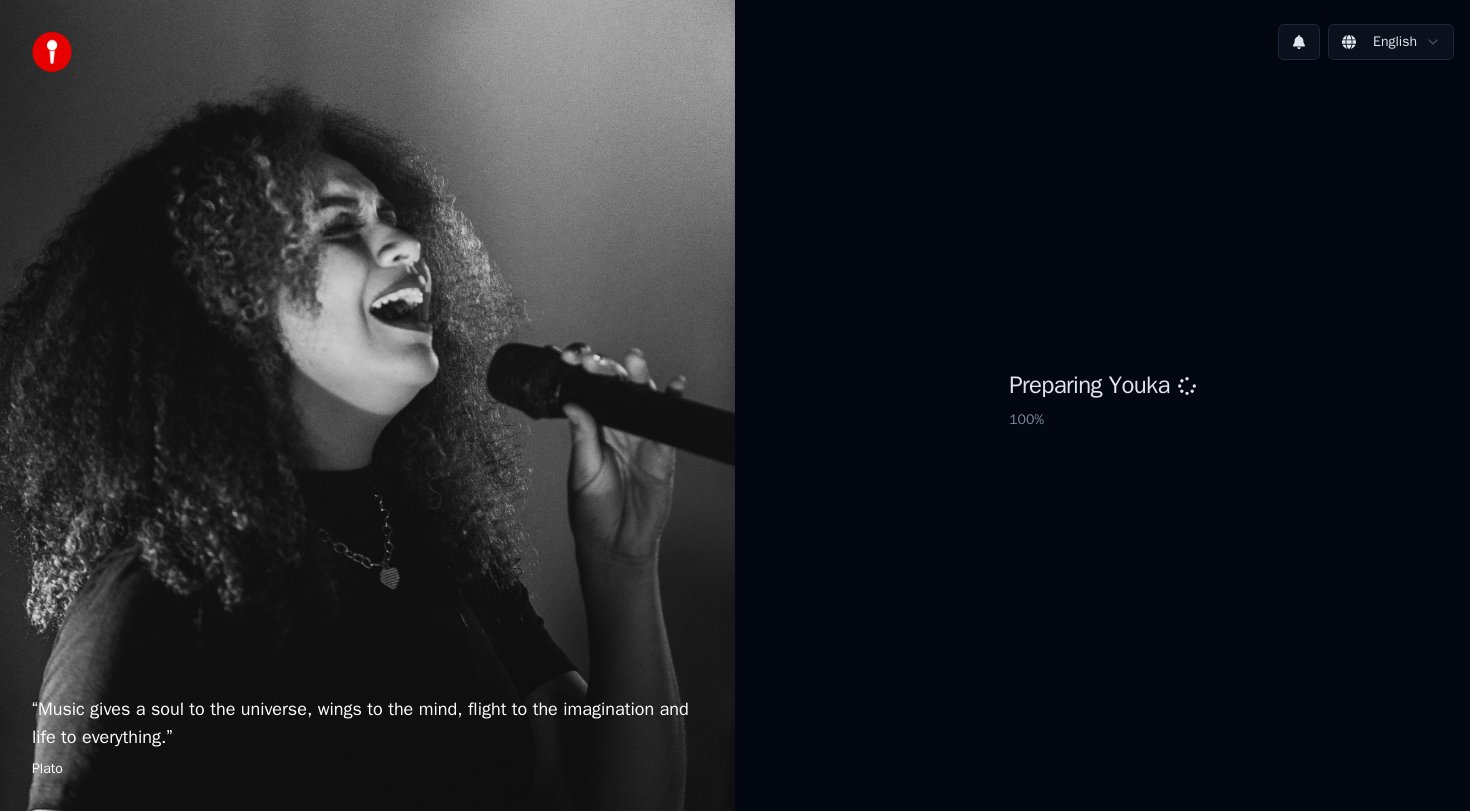 scroll, scrollTop: 0, scrollLeft: 0, axis: both 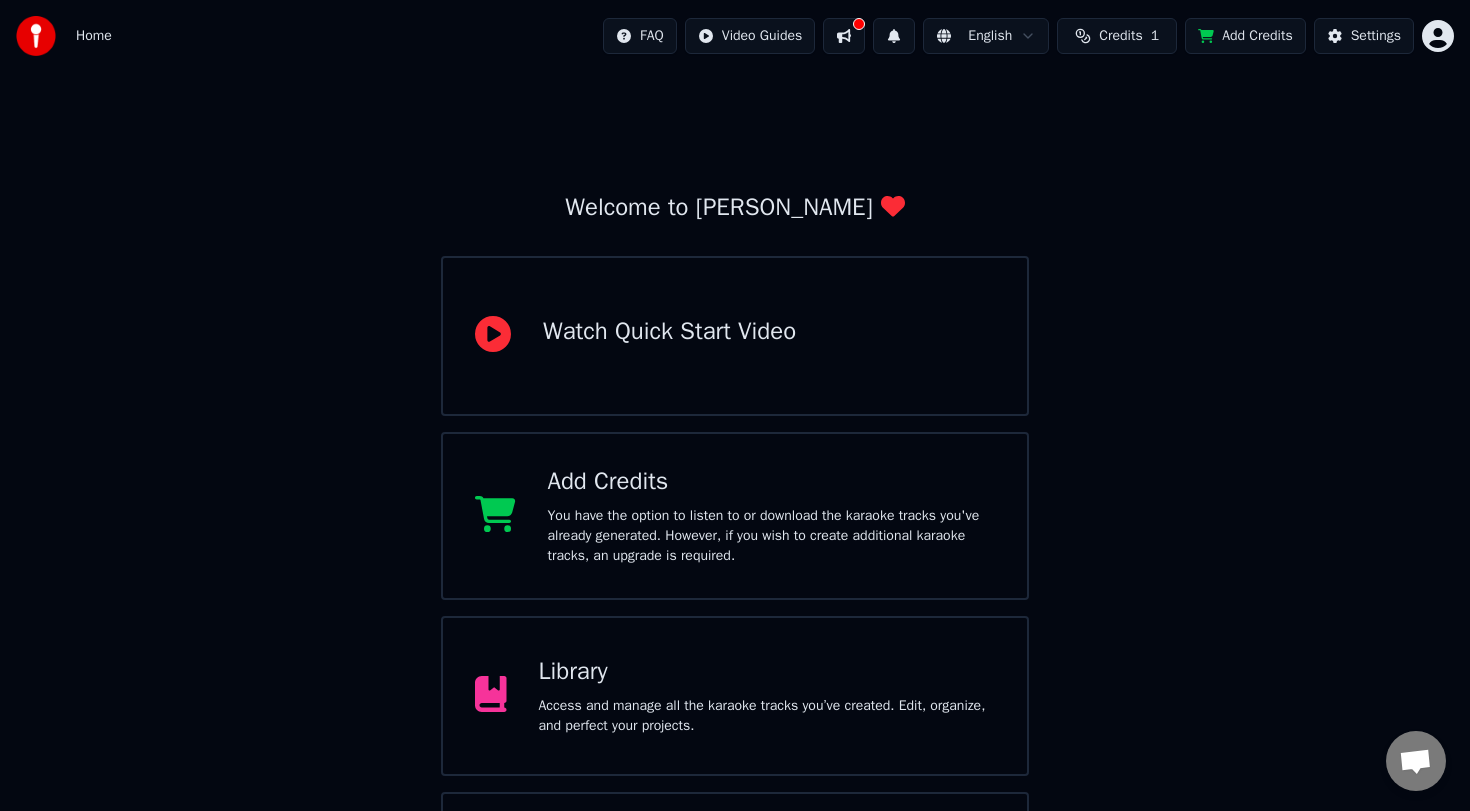 click on "Library" at bounding box center [767, 672] 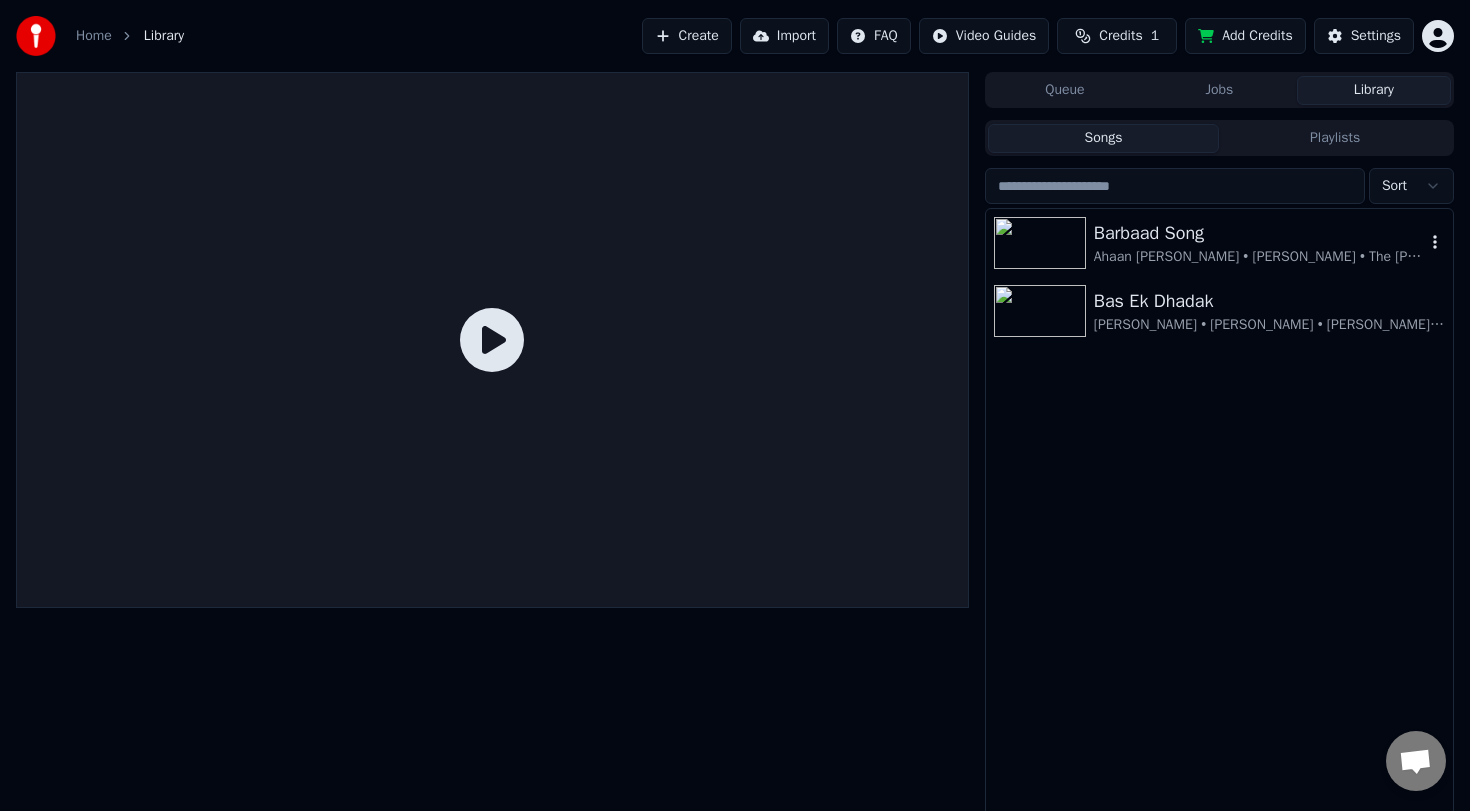 click on "Barbaad Song" at bounding box center (1259, 233) 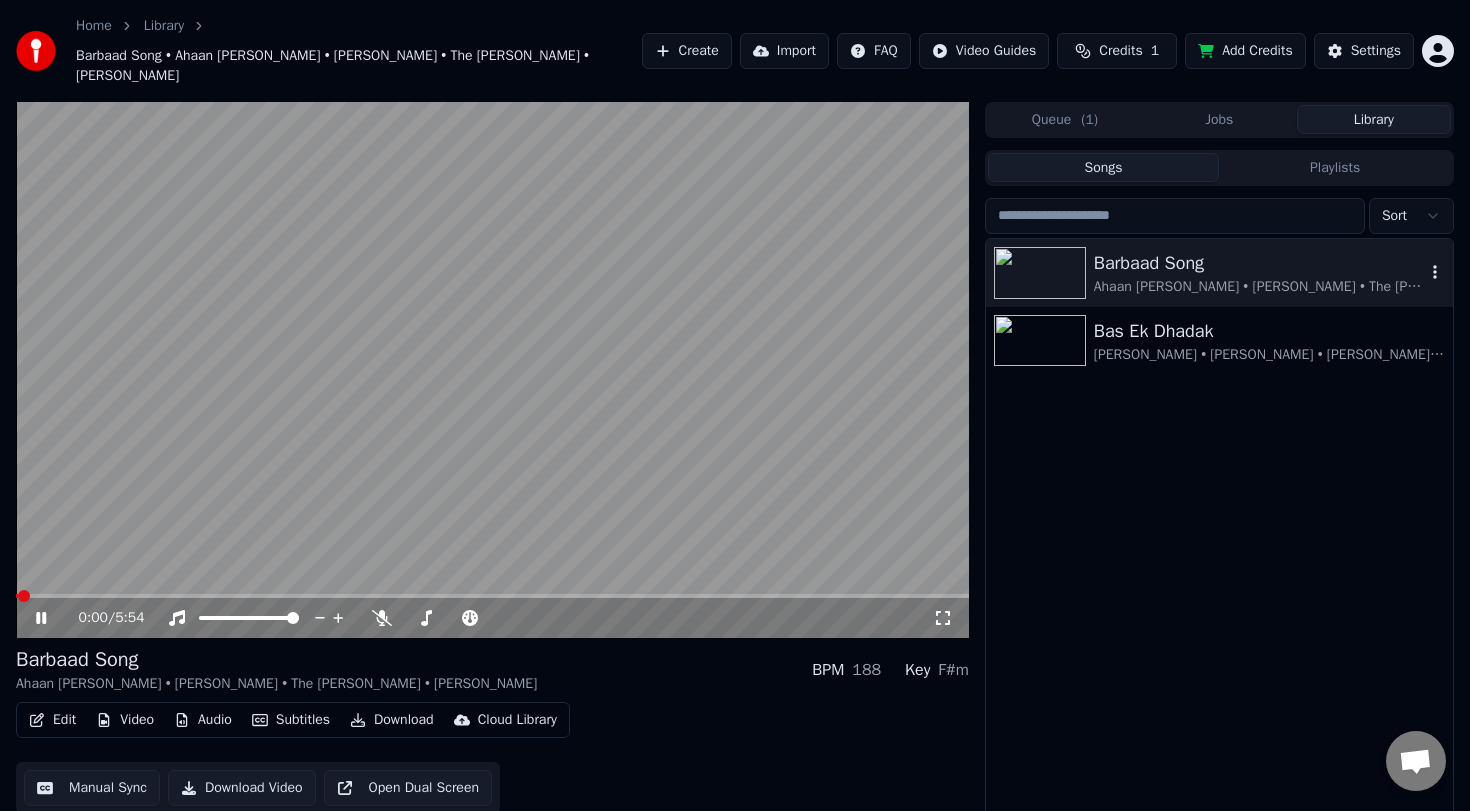 click 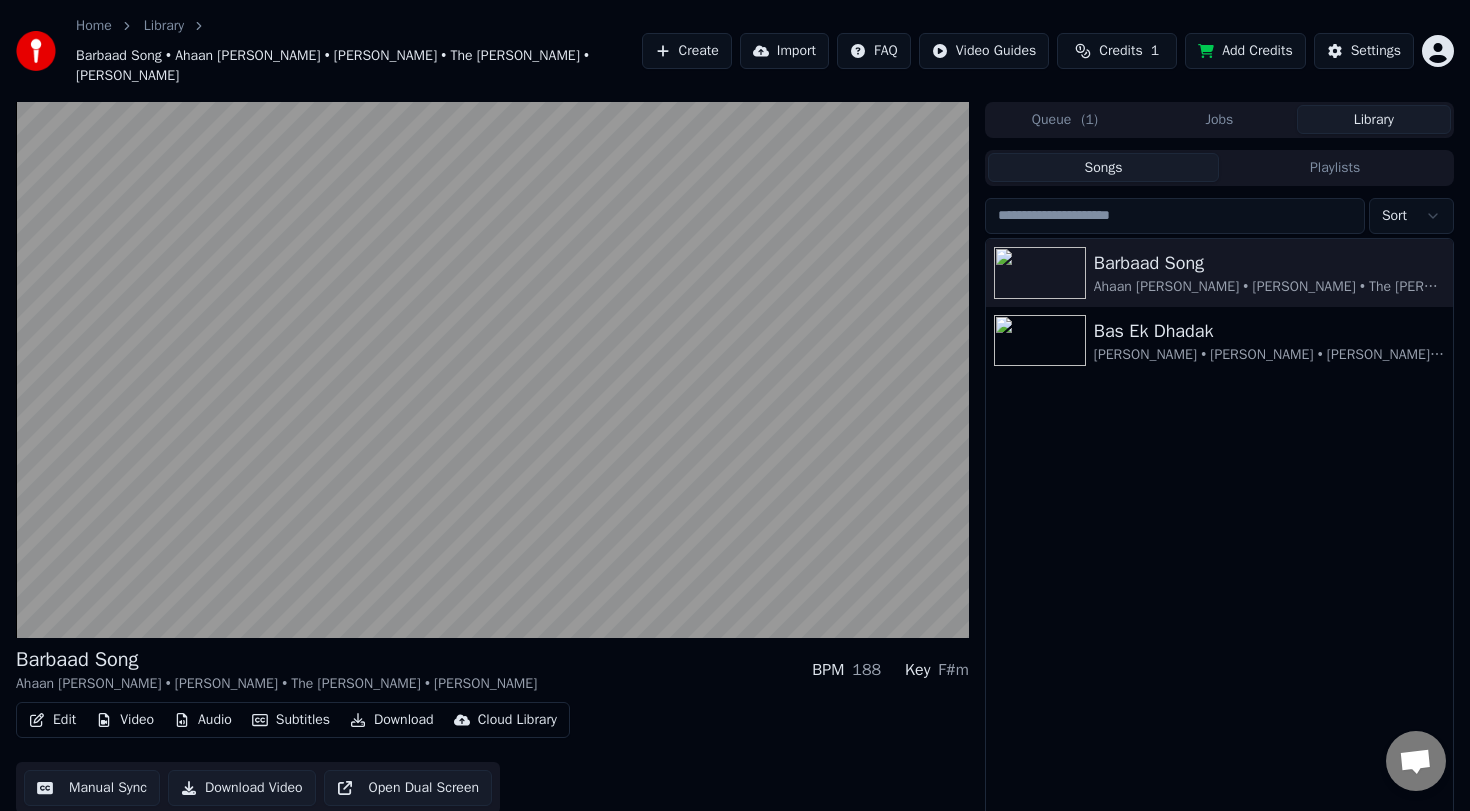 click on "Queue ( 1 )" at bounding box center [1065, 119] 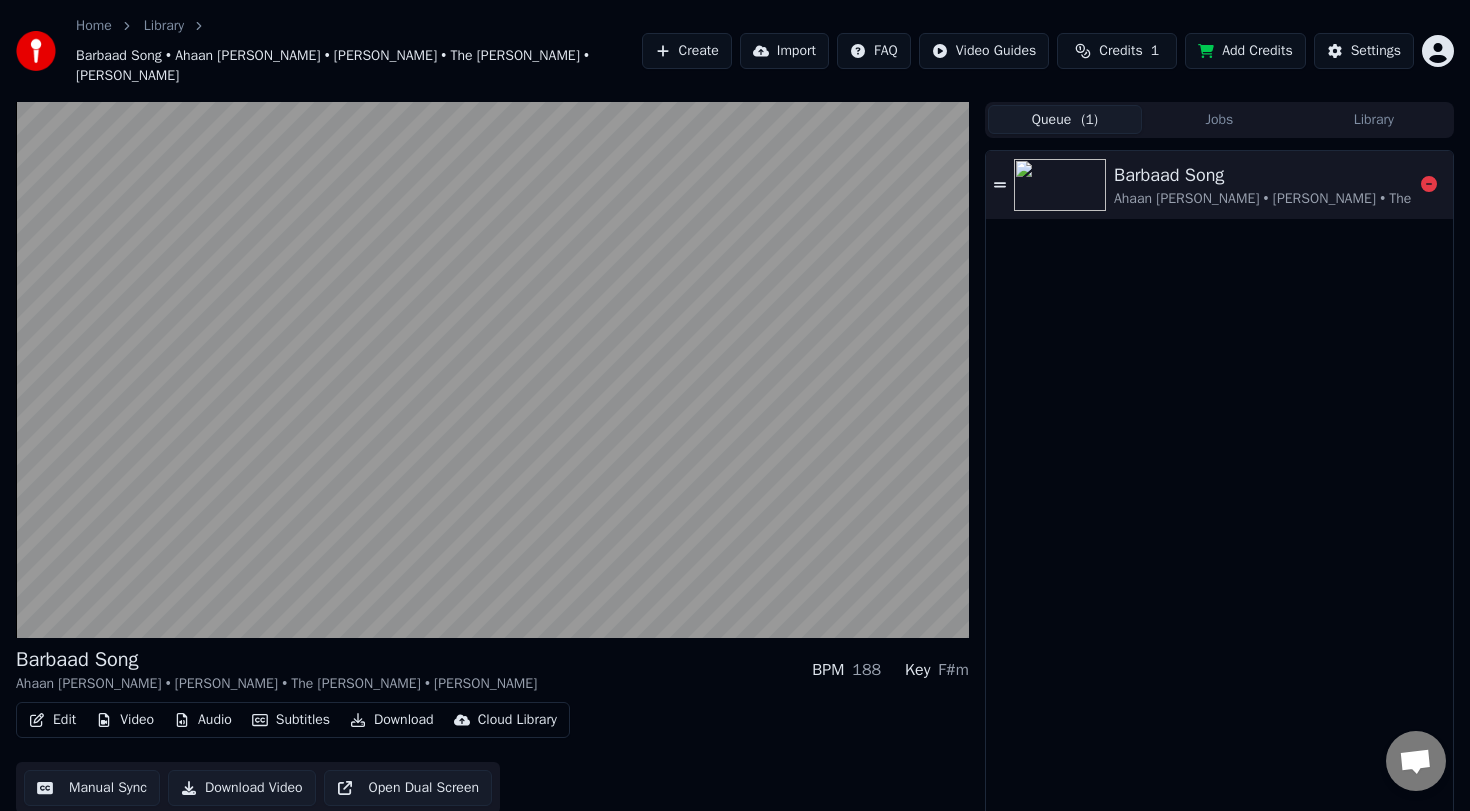 click on "Ahaan [PERSON_NAME] • [PERSON_NAME] • The [PERSON_NAME] • [PERSON_NAME]" at bounding box center [1374, 199] 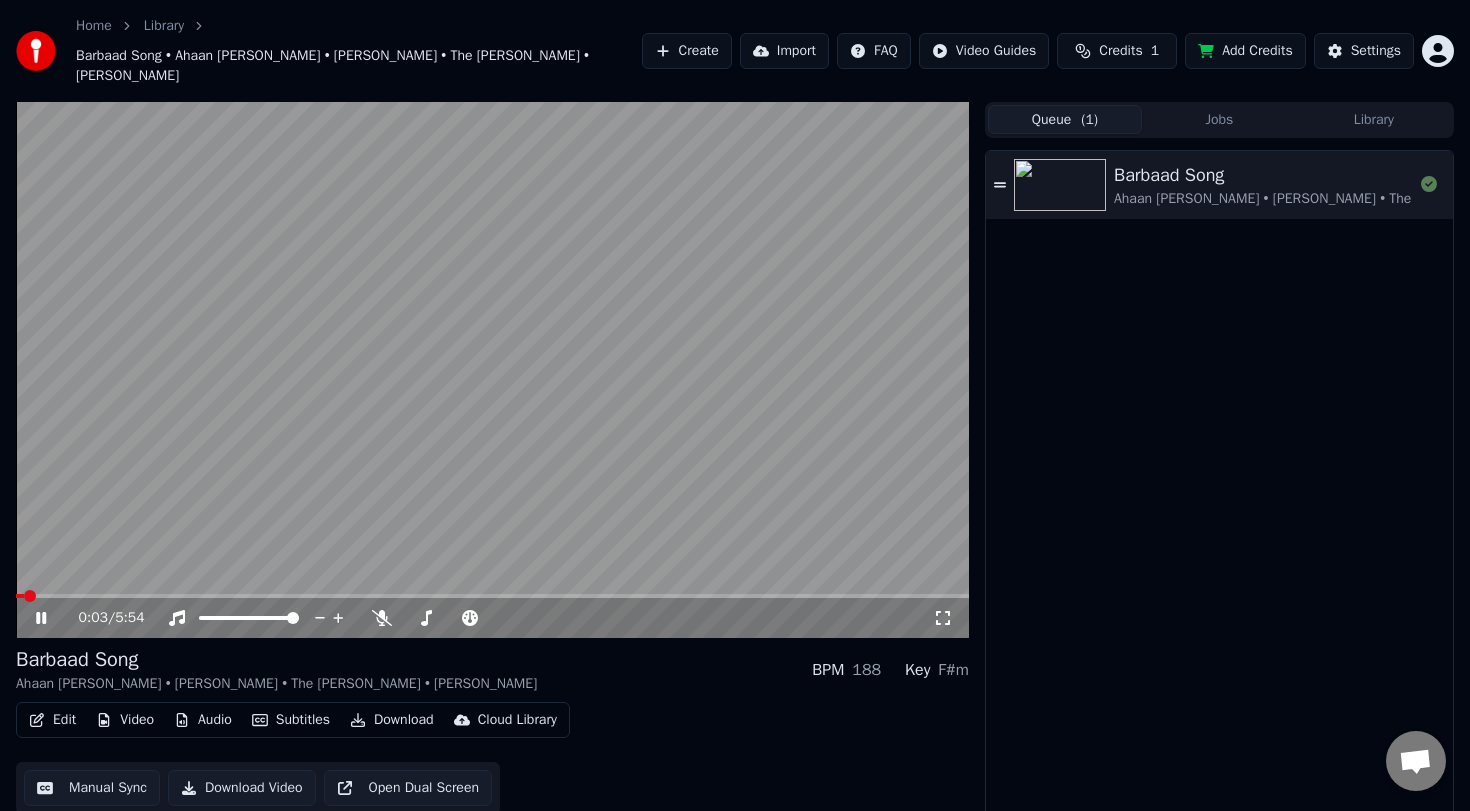 click on "Jobs" at bounding box center [1219, 119] 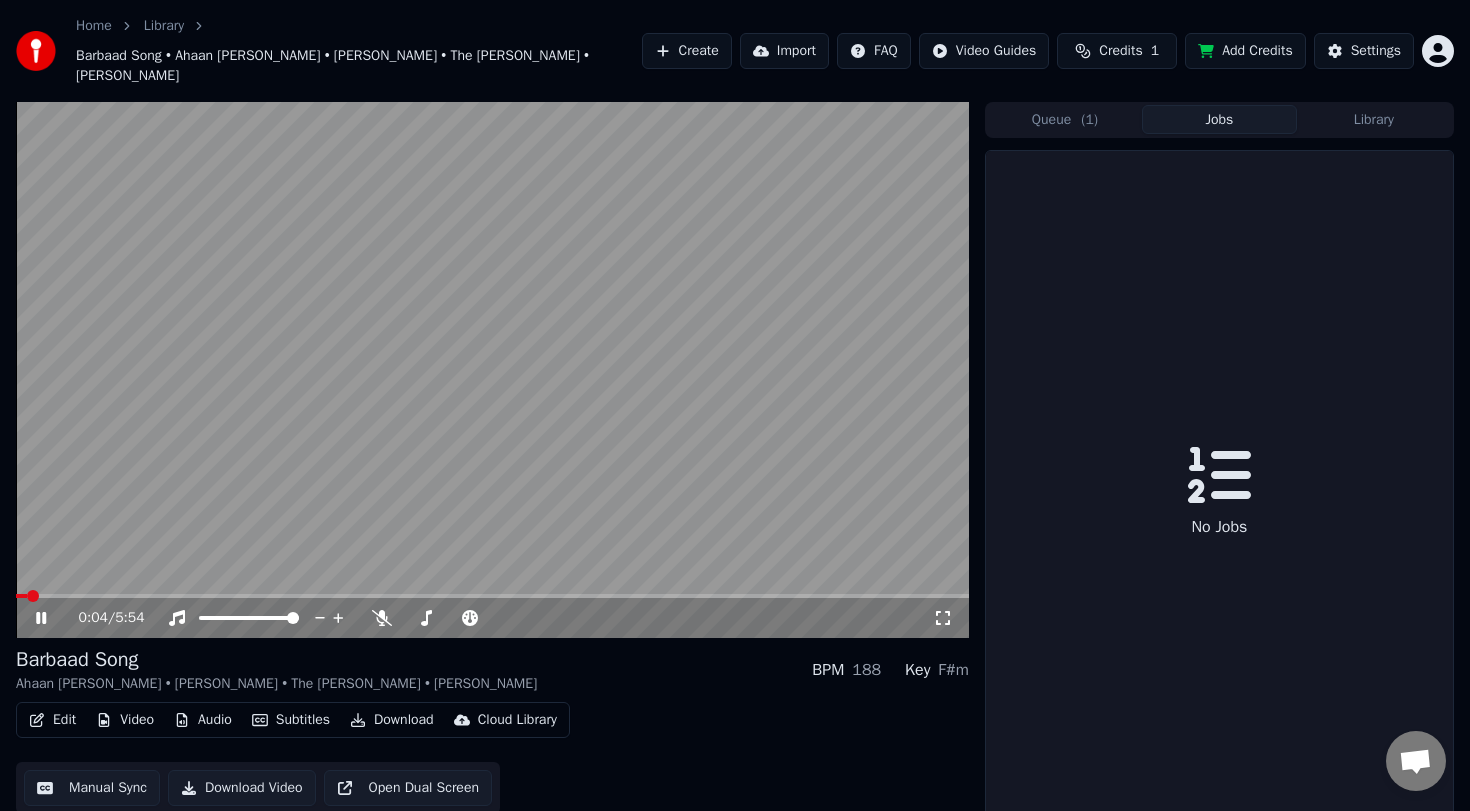 click on "Home Library Barbaad Song • Ahaan Panday • Aneet Padda • The Rish • Jubin Nautiyal Create Import FAQ Video Guides Credits 1 Add Credits Settings" at bounding box center (735, 51) 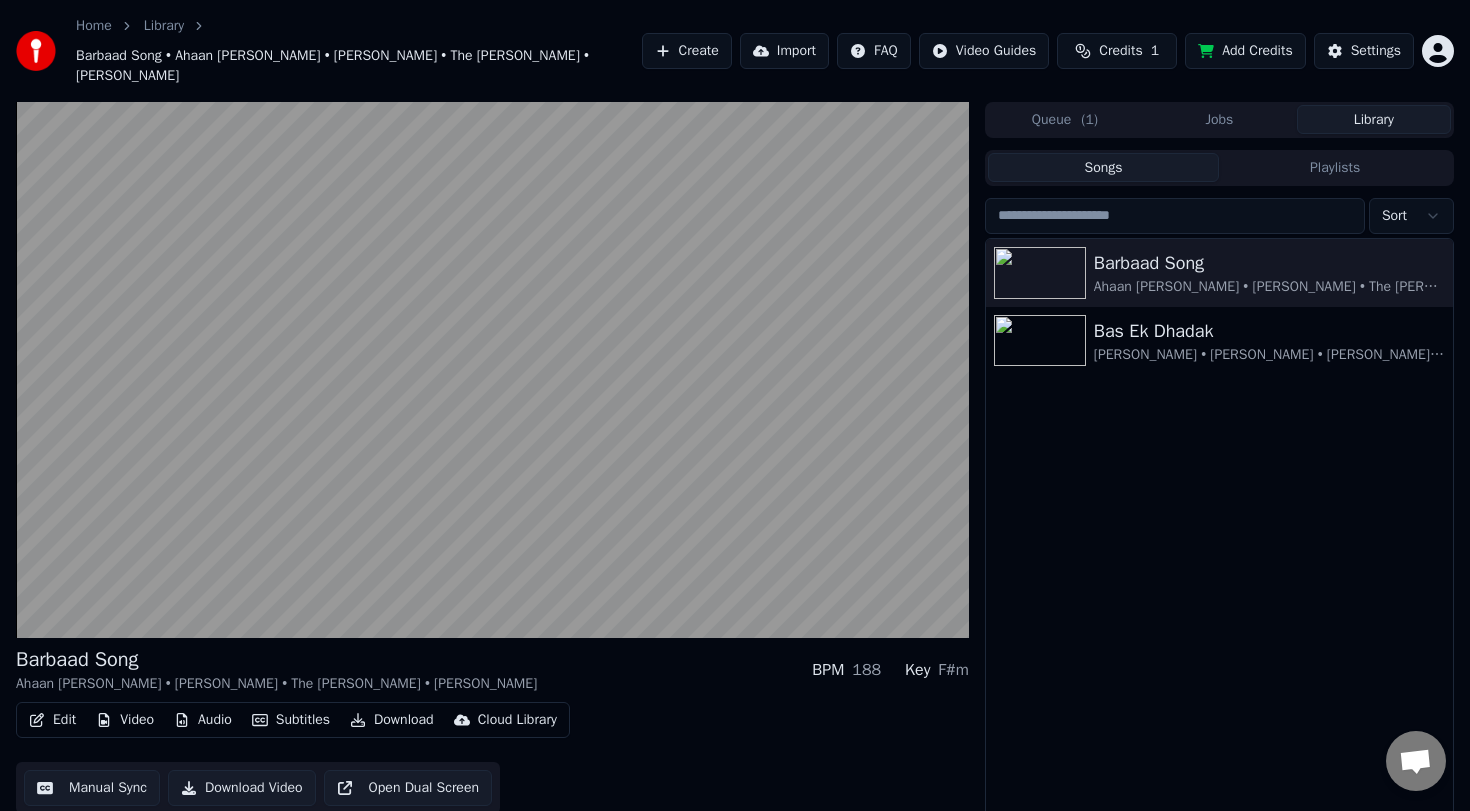 click on "Library" at bounding box center [1374, 119] 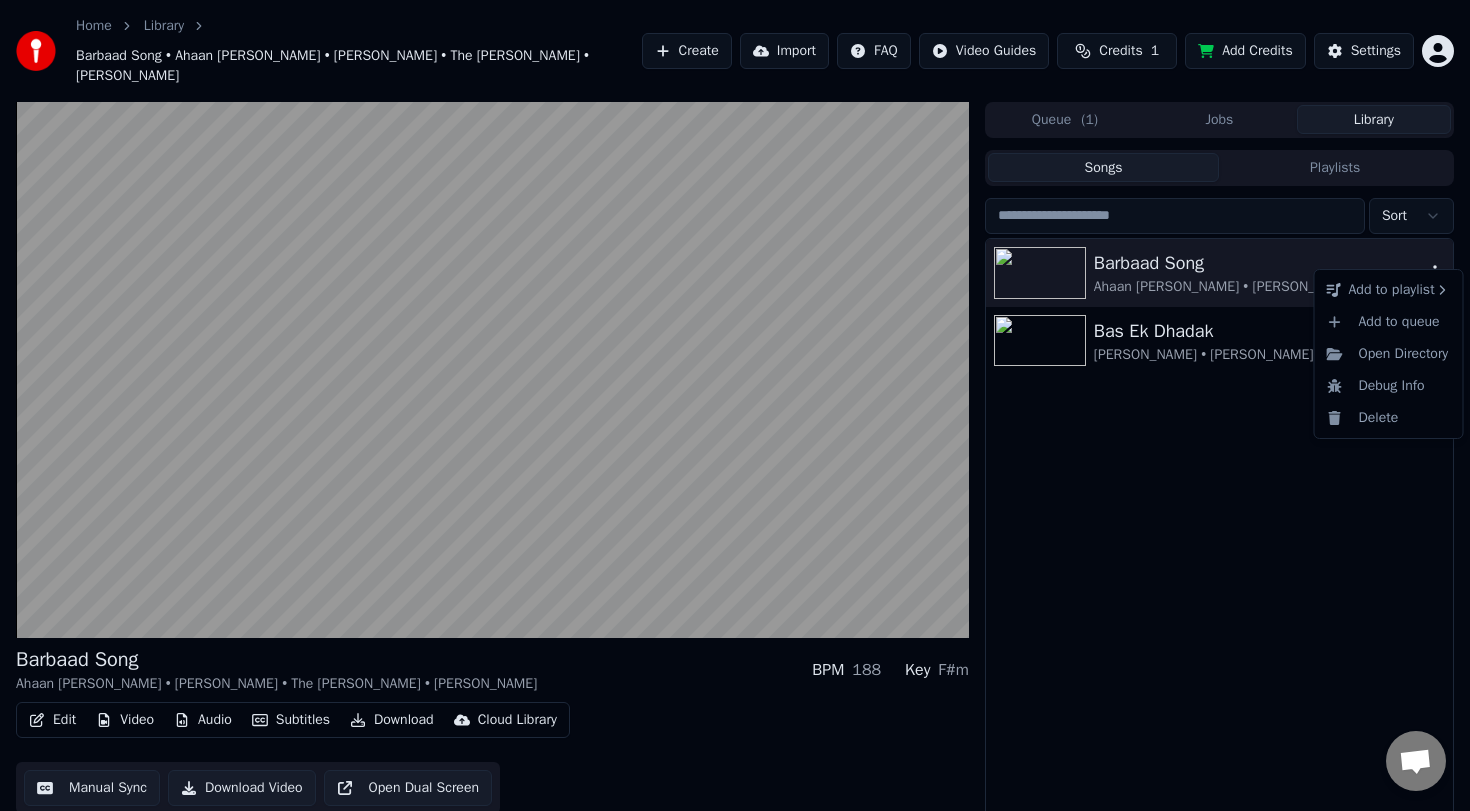click 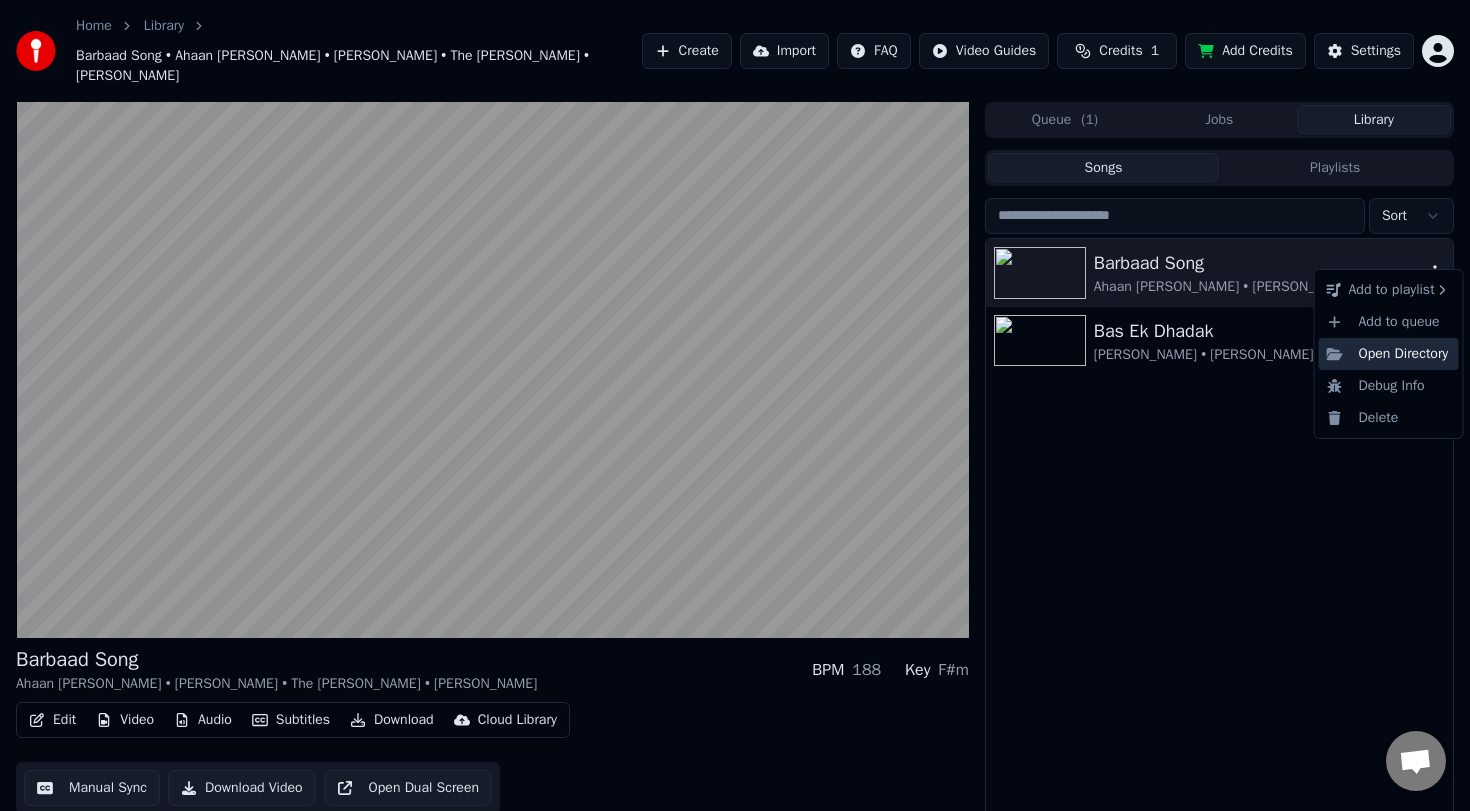 click on "Open Directory" at bounding box center (1389, 354) 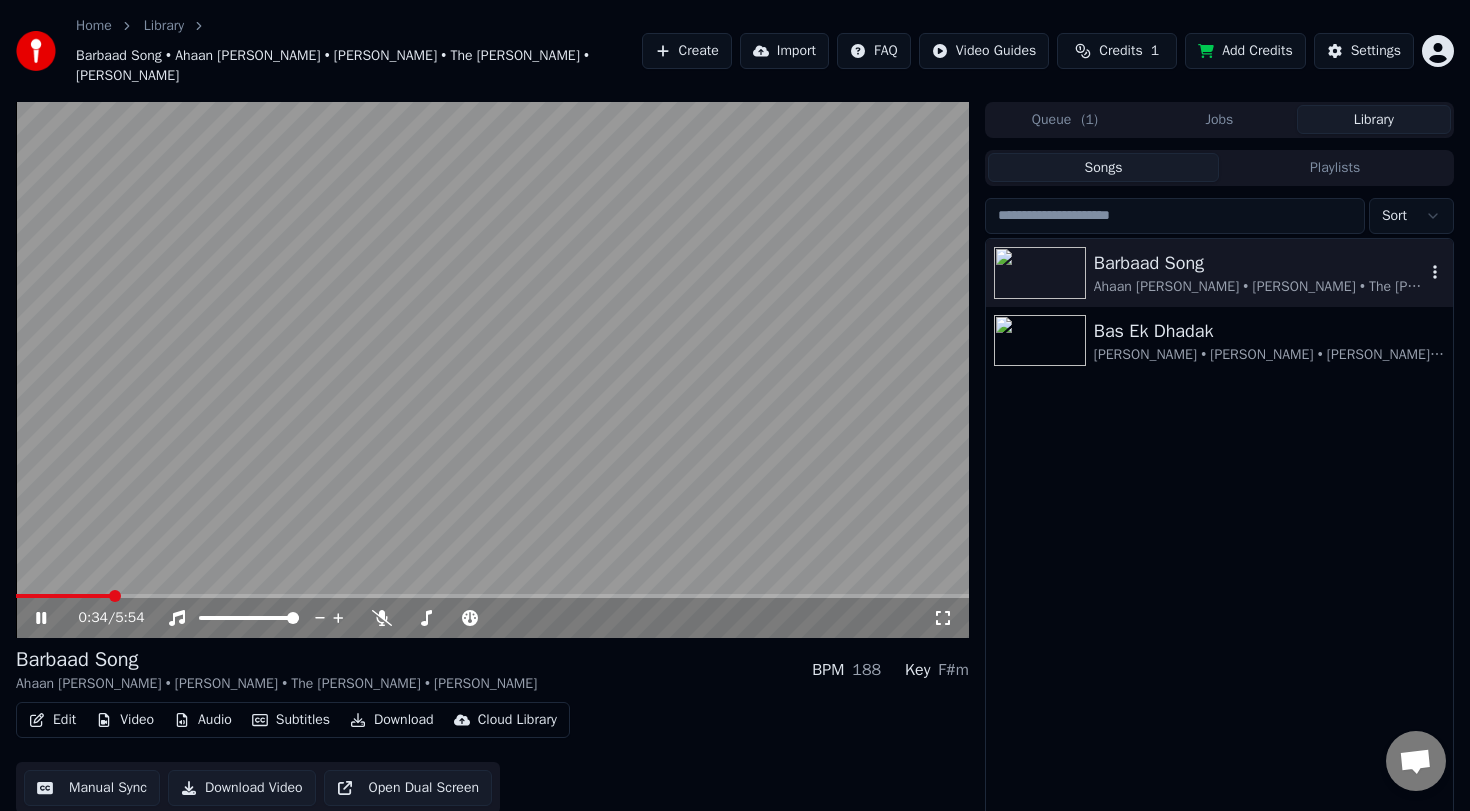 click at bounding box center [492, 370] 